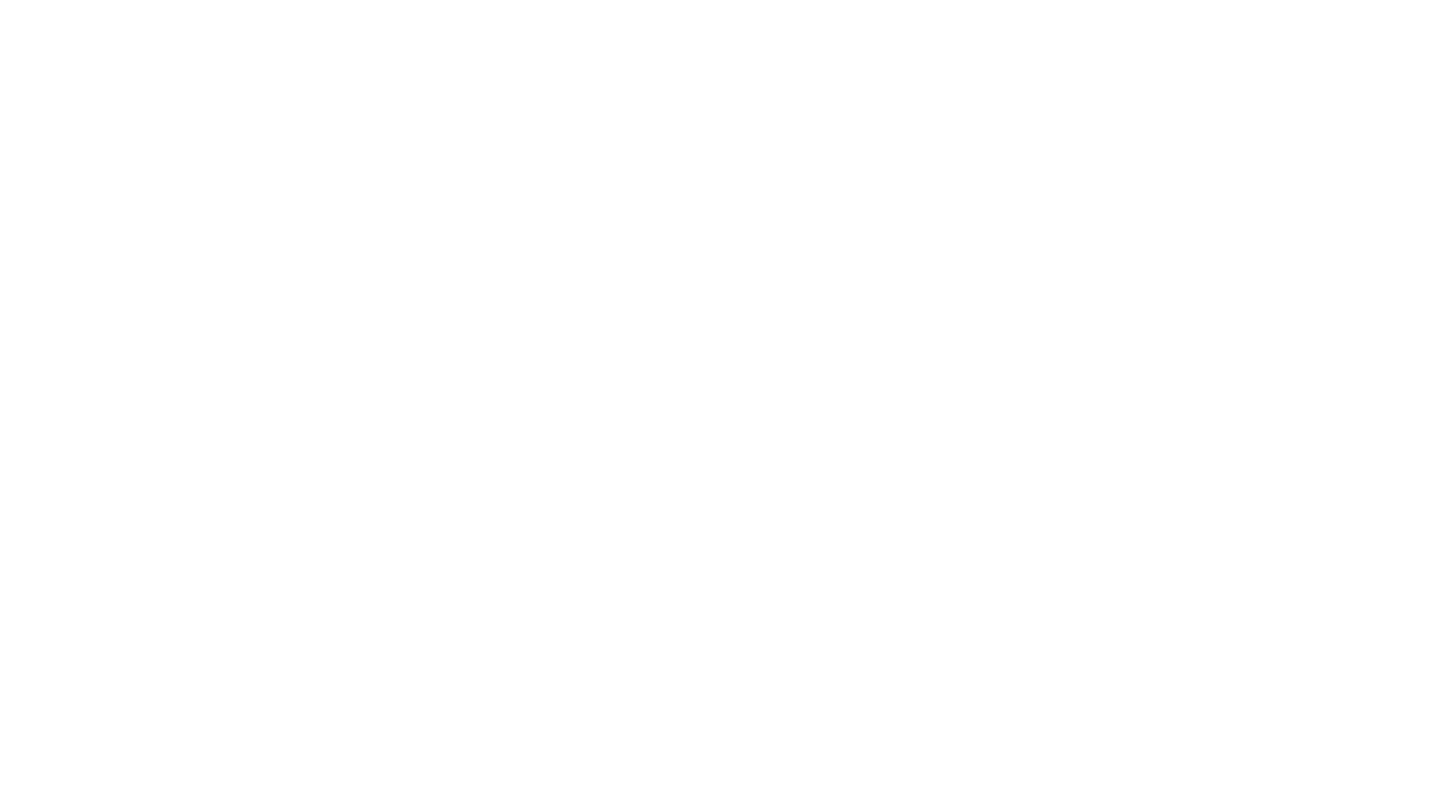 scroll, scrollTop: 0, scrollLeft: 0, axis: both 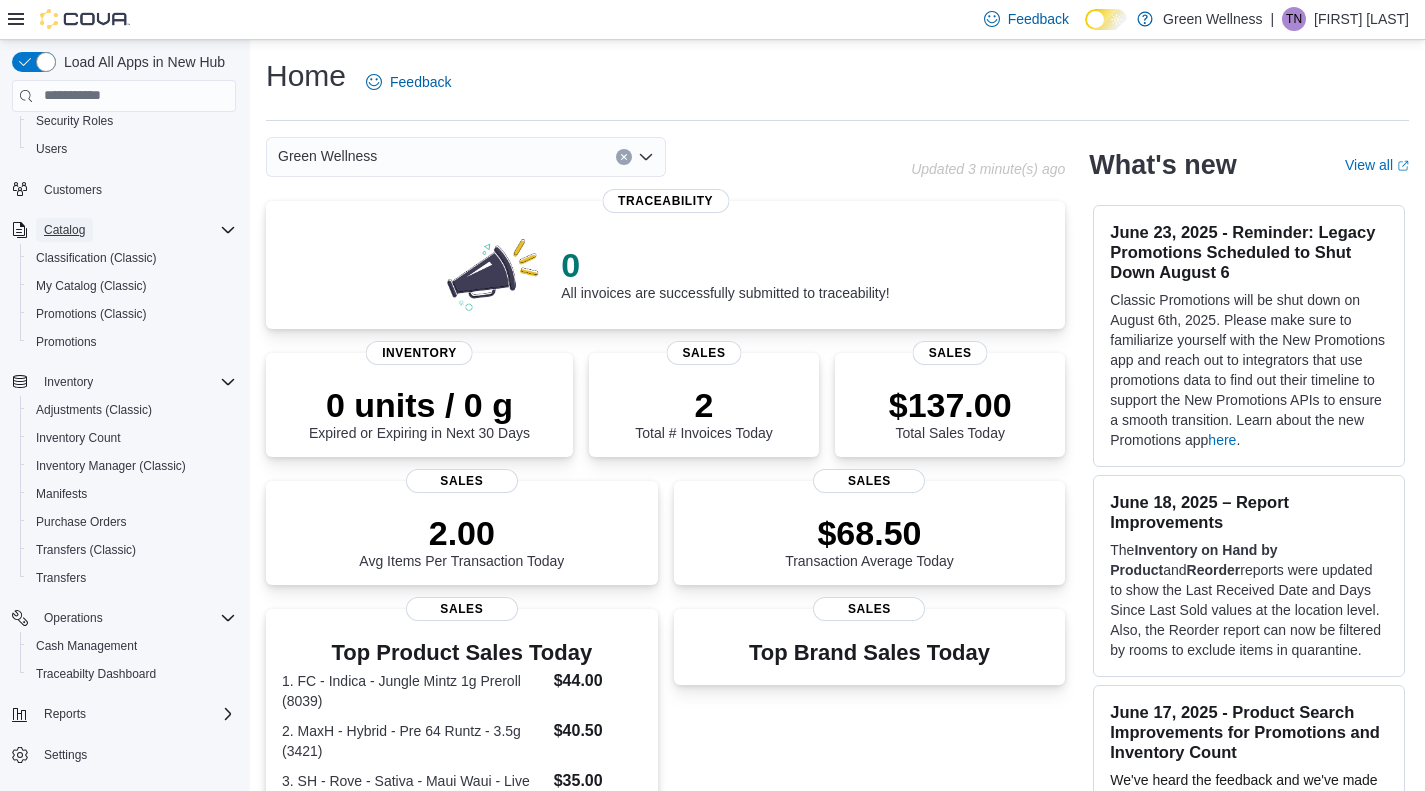 click on "Catalog" at bounding box center (64, 230) 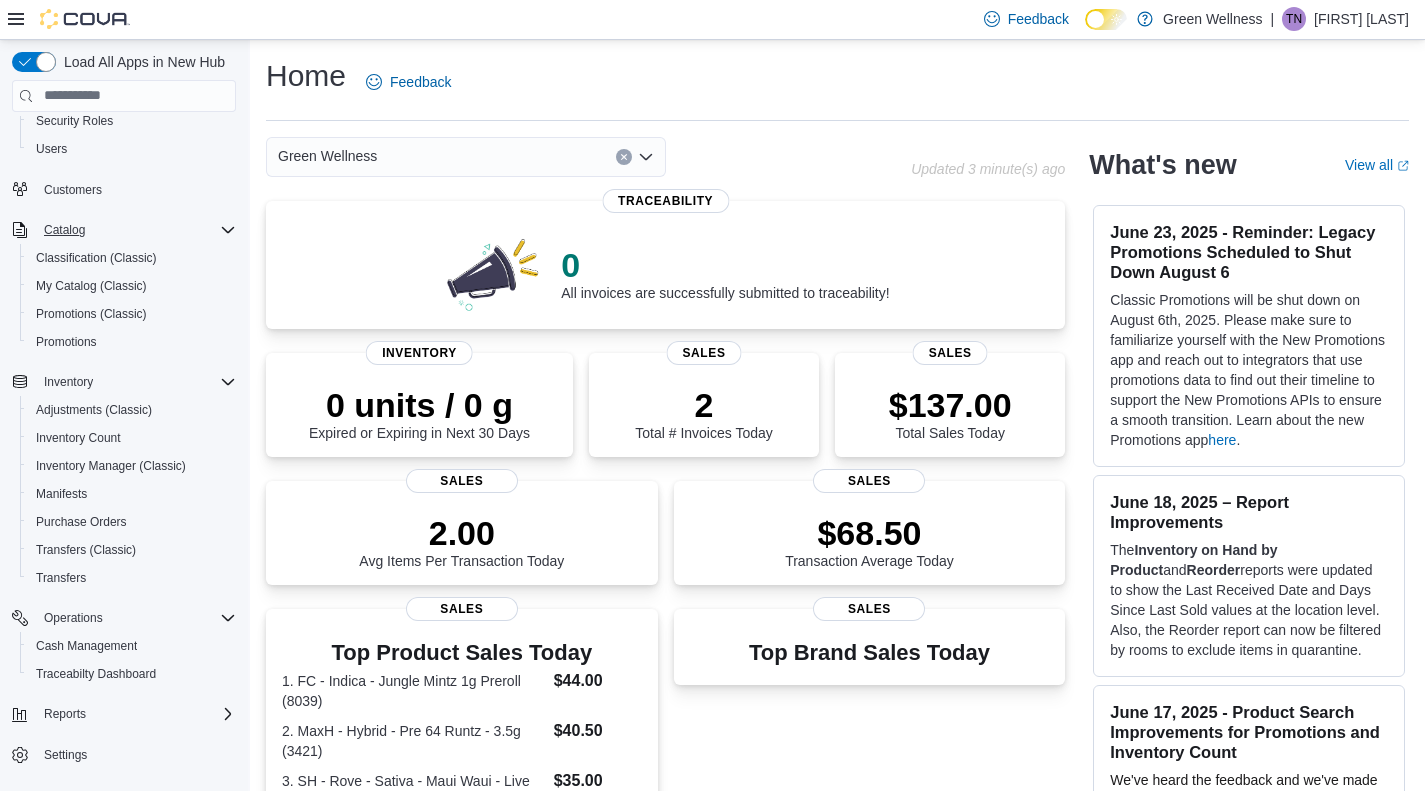 scroll, scrollTop: 0, scrollLeft: 0, axis: both 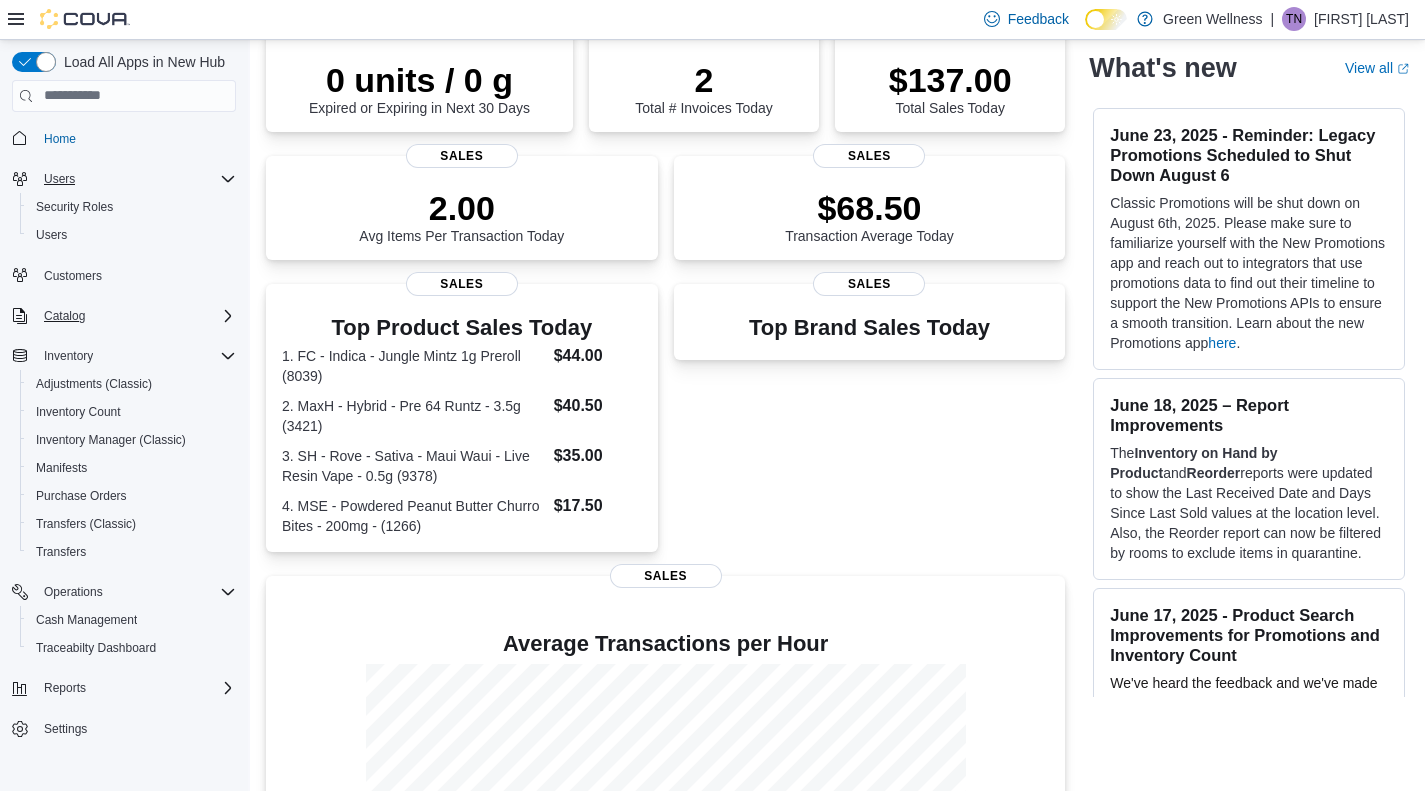 click 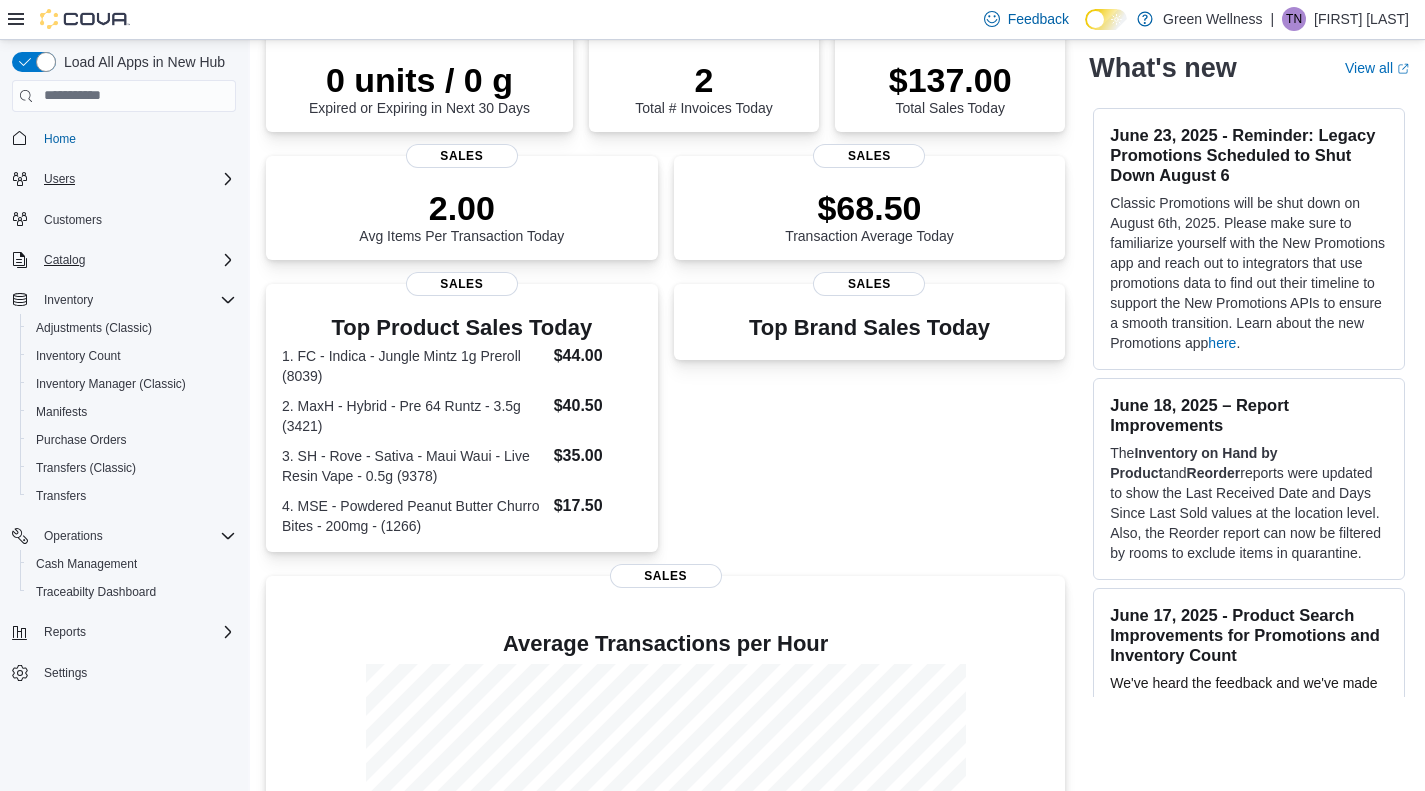 click 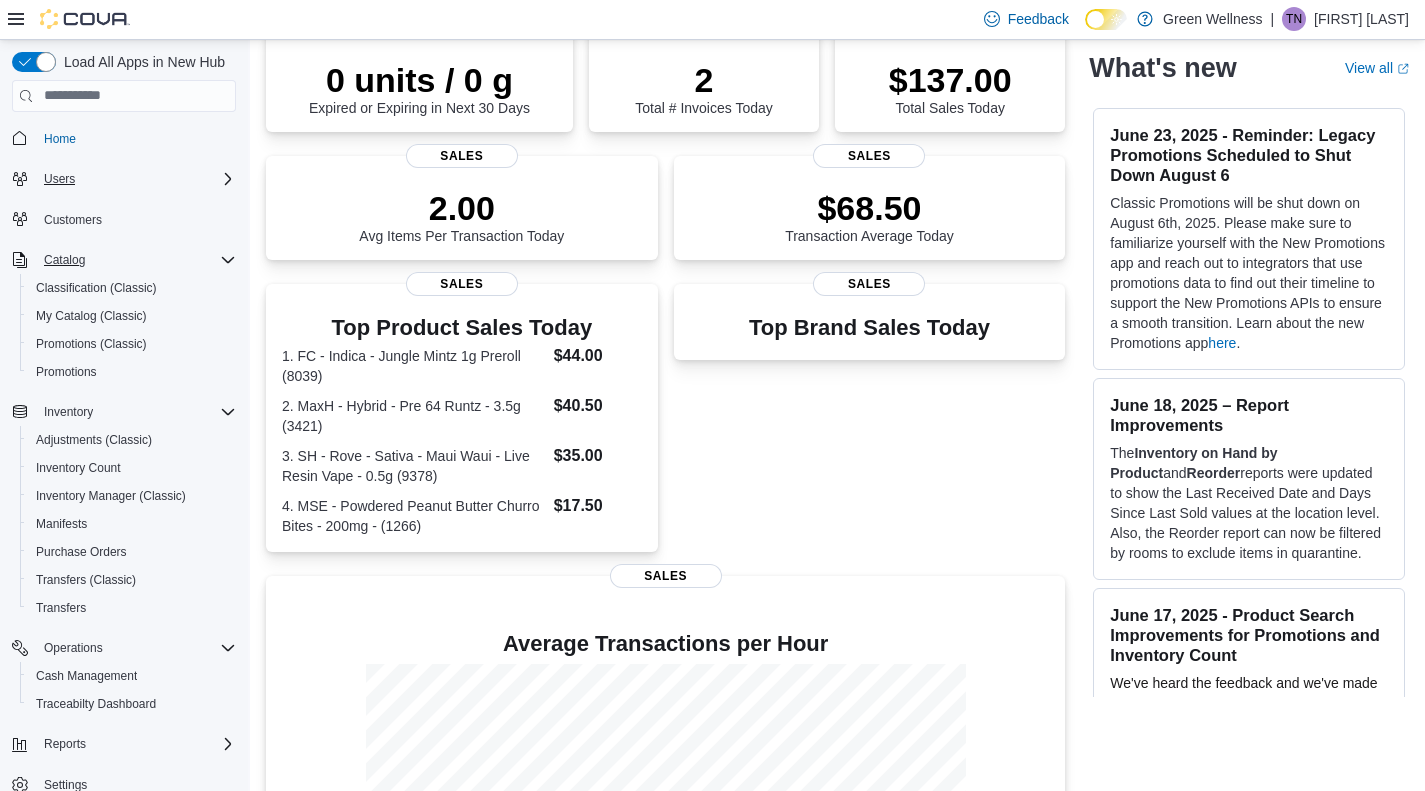 scroll, scrollTop: 30, scrollLeft: 0, axis: vertical 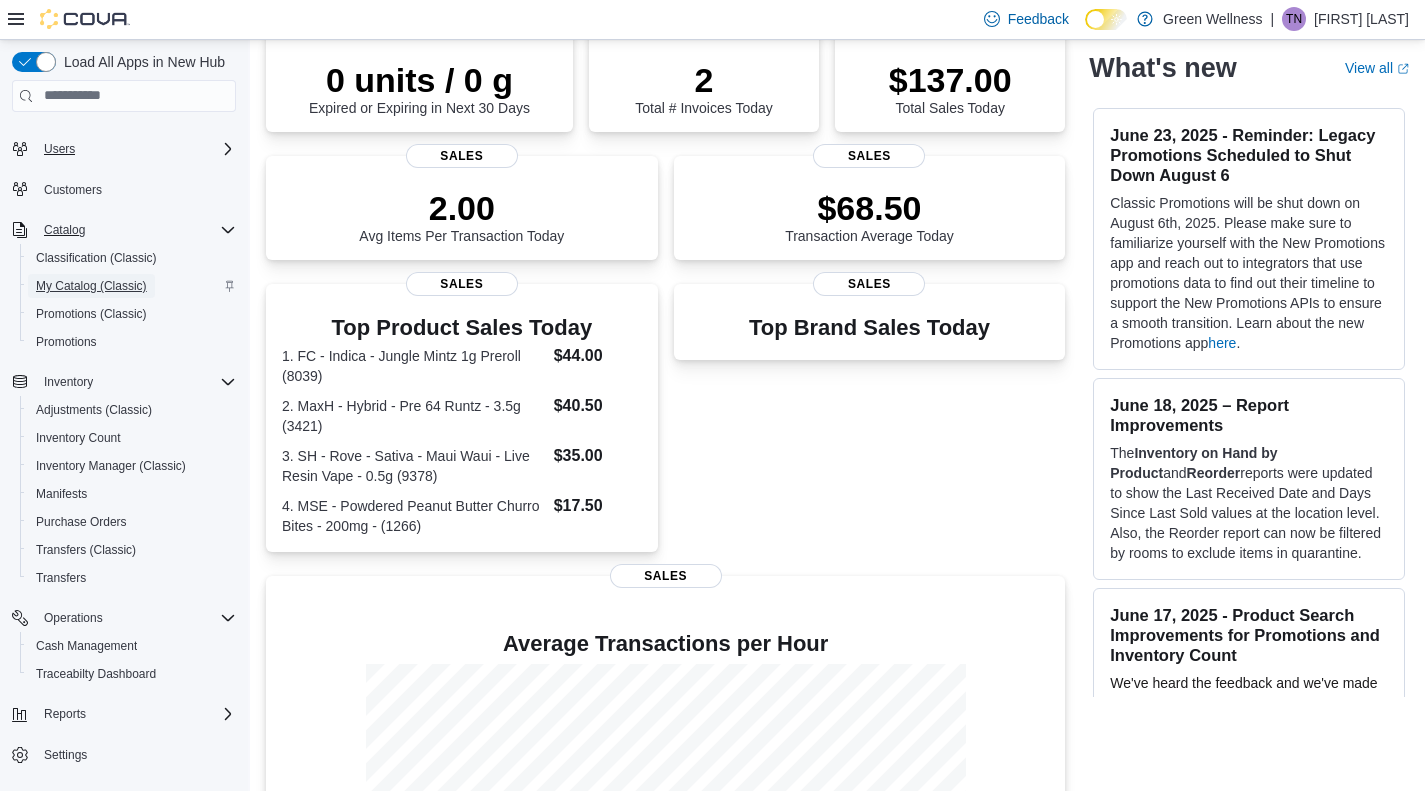 click on "My Catalog (Classic)" at bounding box center (91, 286) 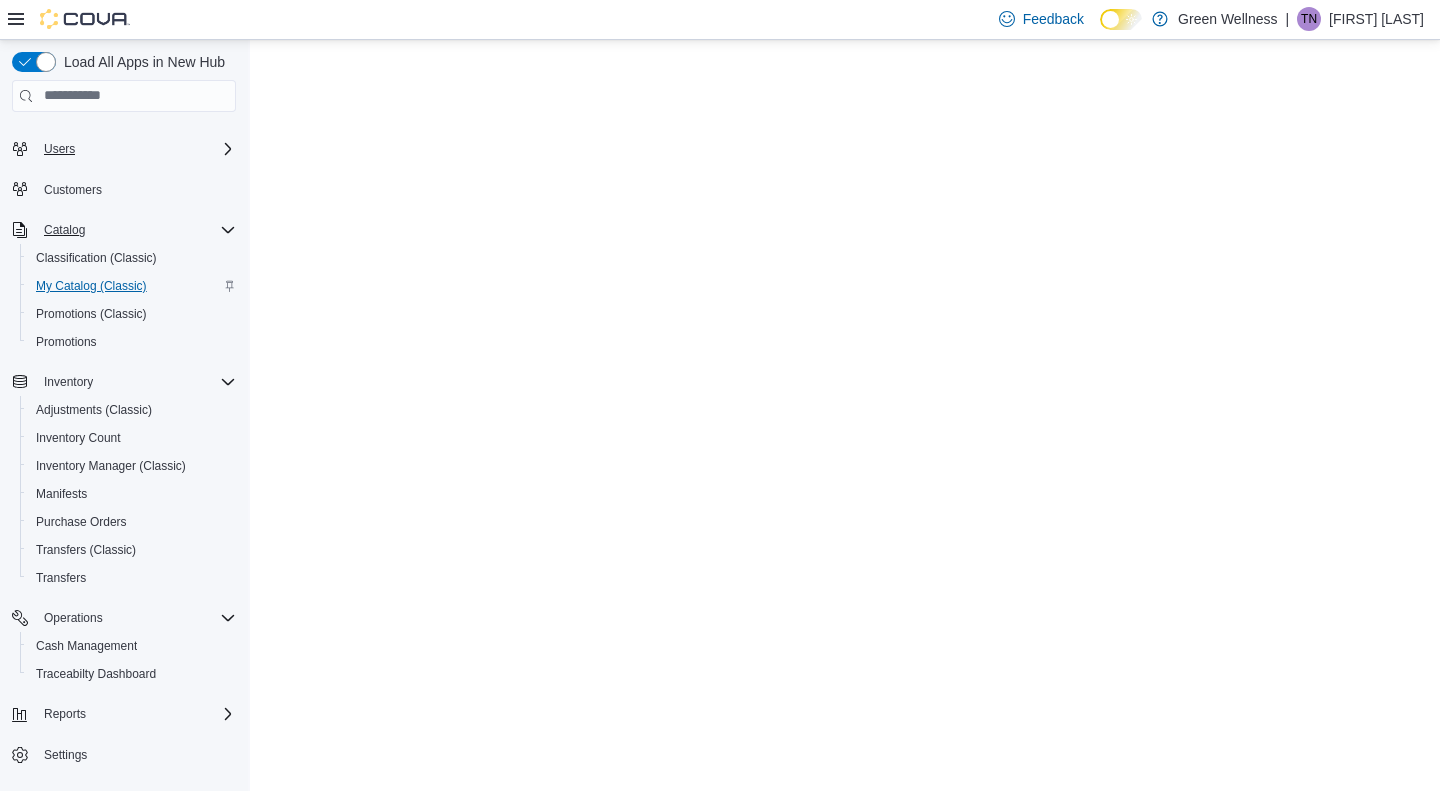 scroll, scrollTop: 0, scrollLeft: 0, axis: both 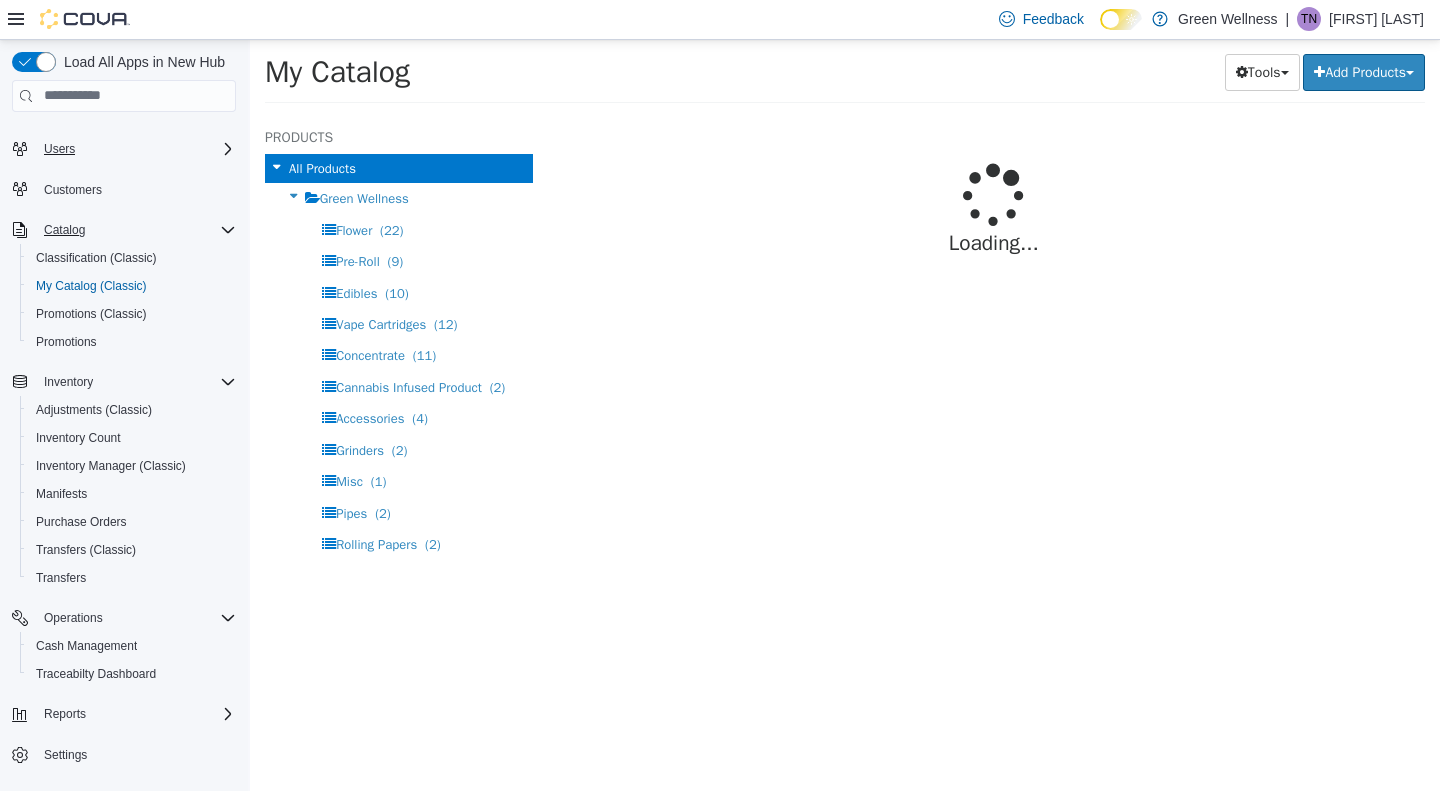 select on "**********" 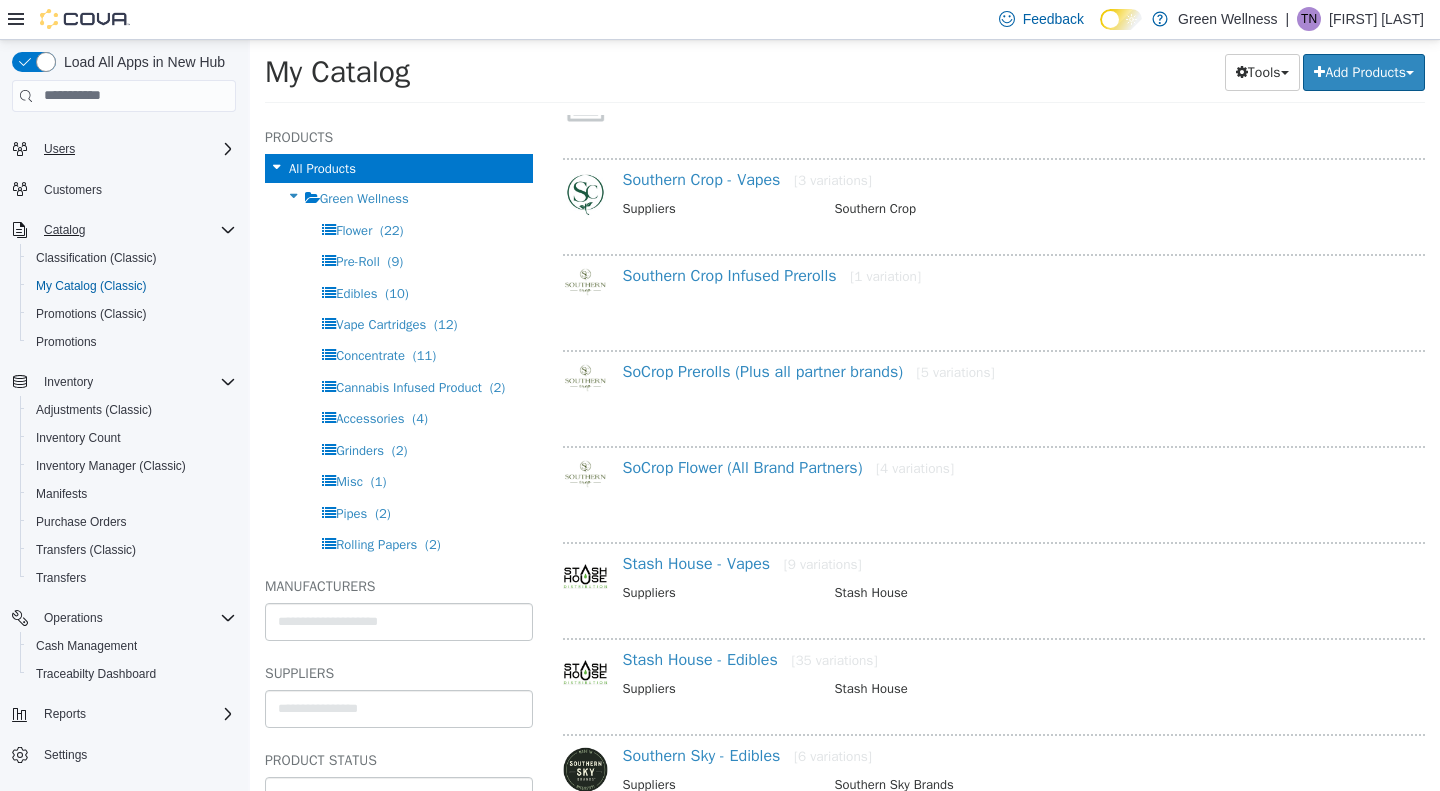 scroll, scrollTop: 807, scrollLeft: 0, axis: vertical 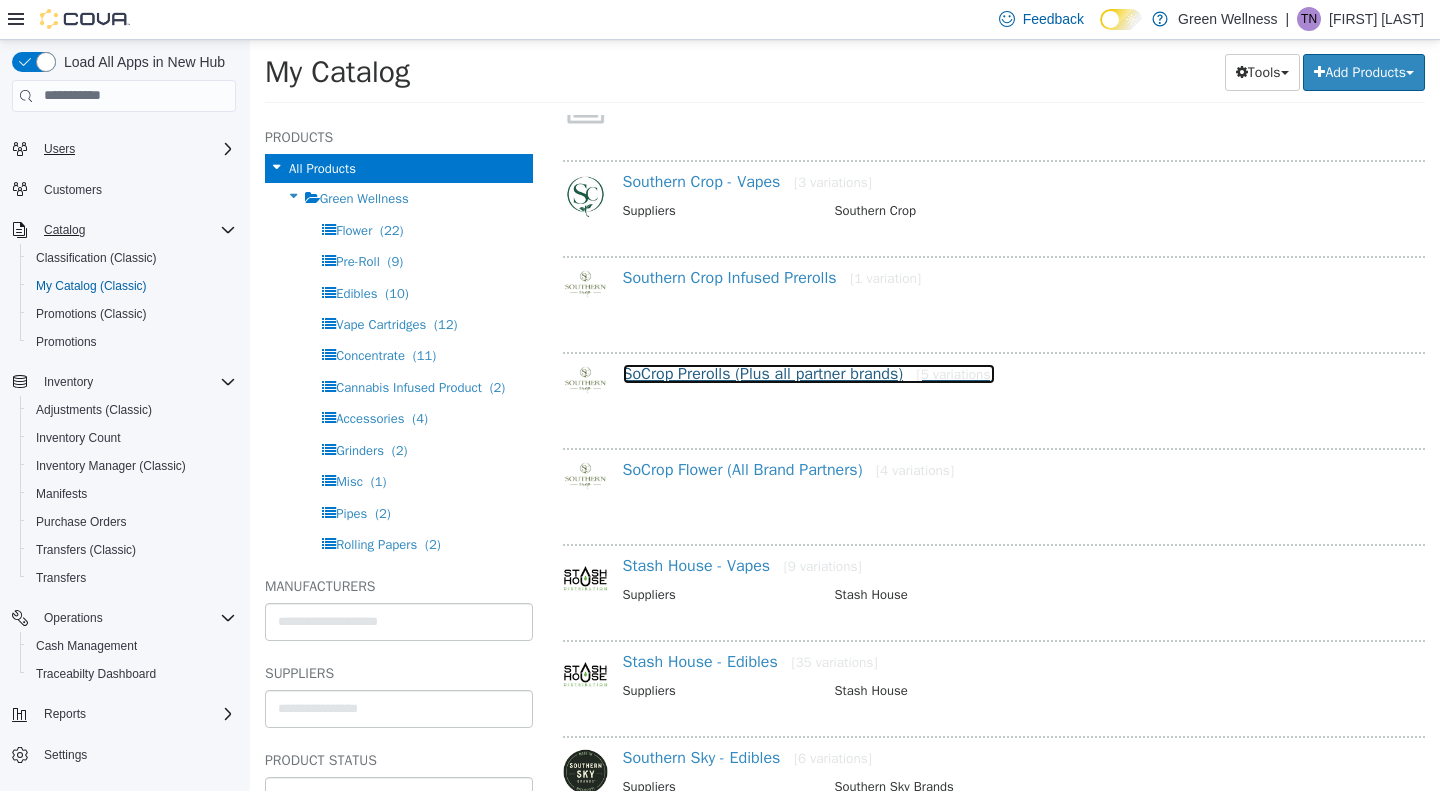 click on "SoCrop Prerolls (Plus all partner brands)
[5 variations]" at bounding box center [809, 373] 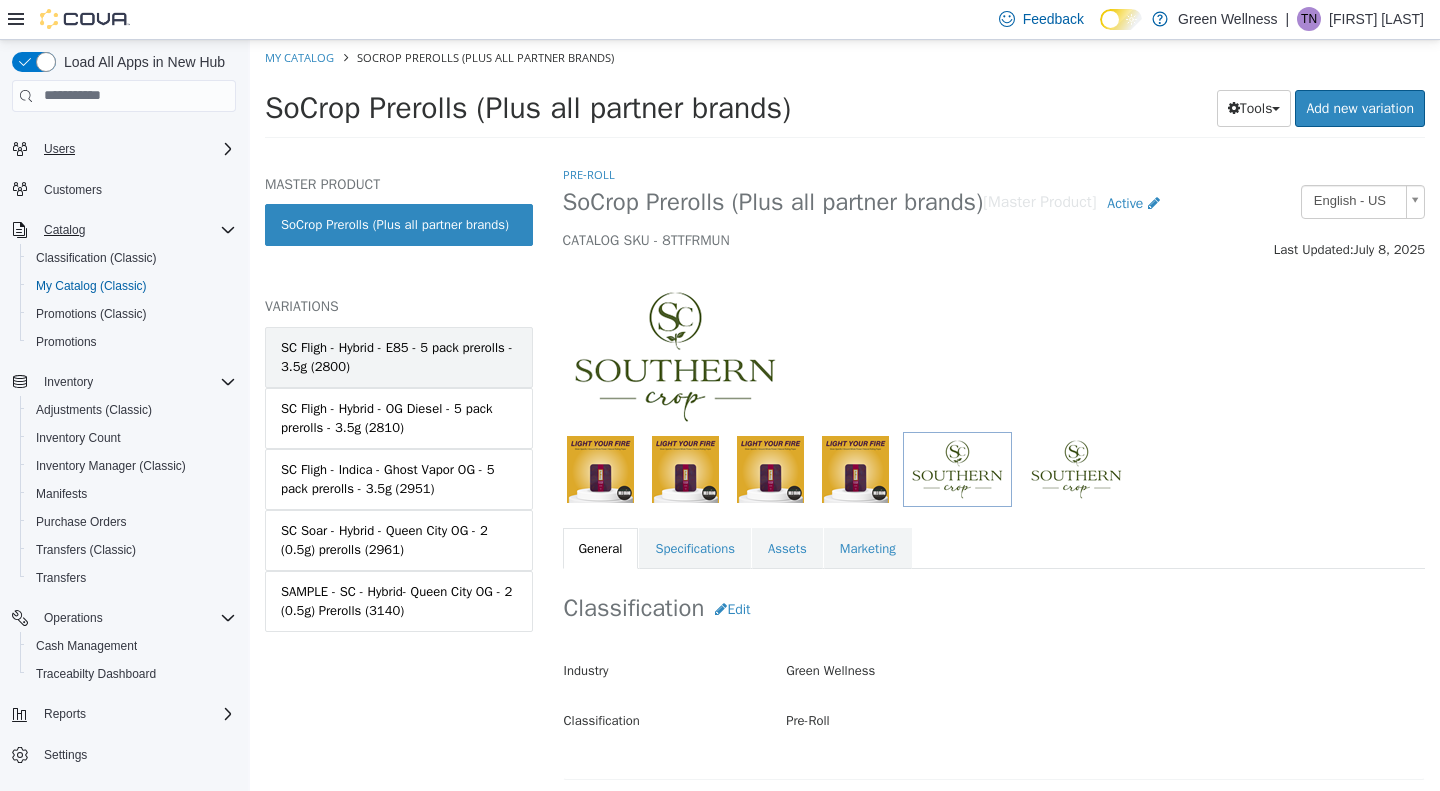 click on "SC Fligh - Hybrid - E85 - 5 pack prerolls - 3.5g (2800)" at bounding box center [399, 356] 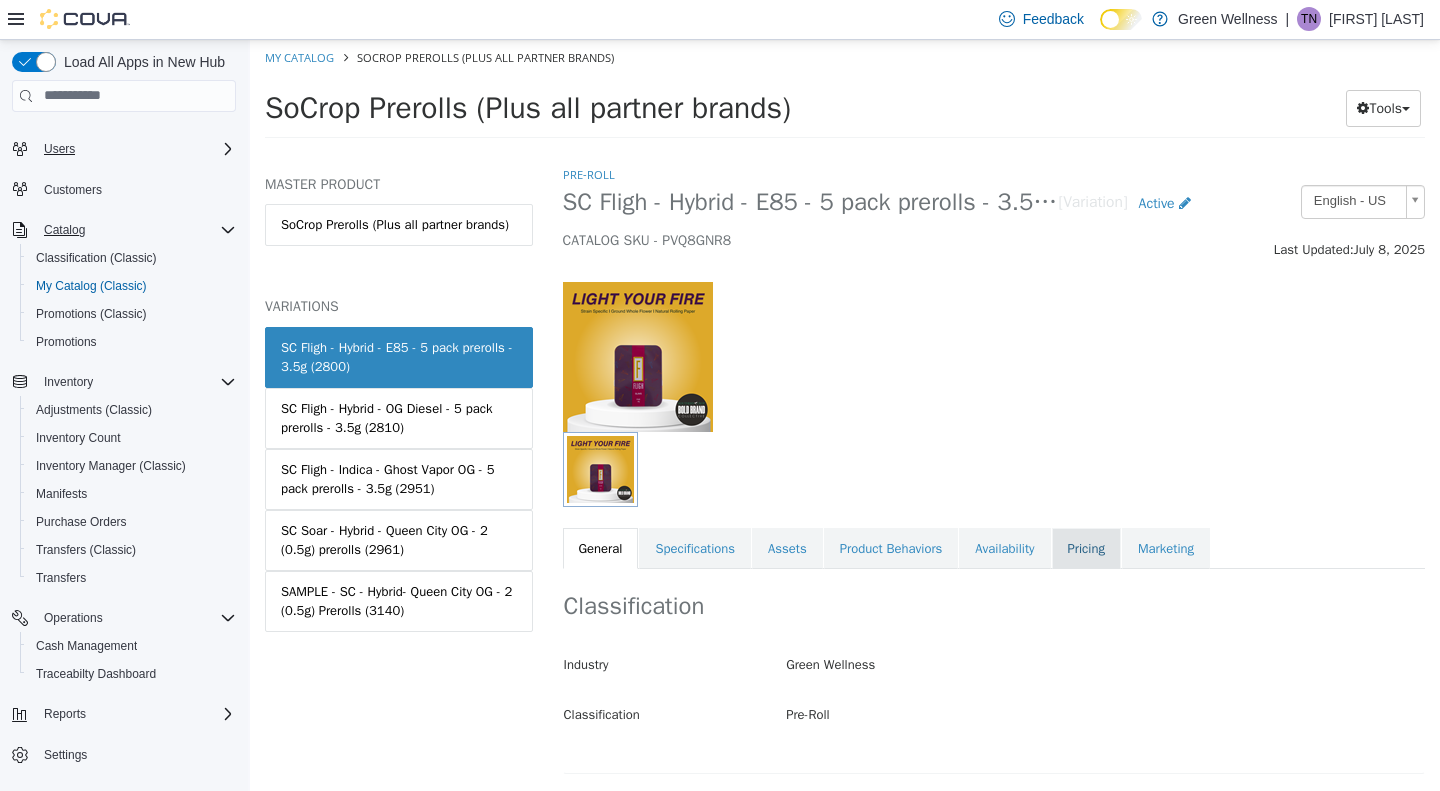 click on "Pricing" at bounding box center (1086, 548) 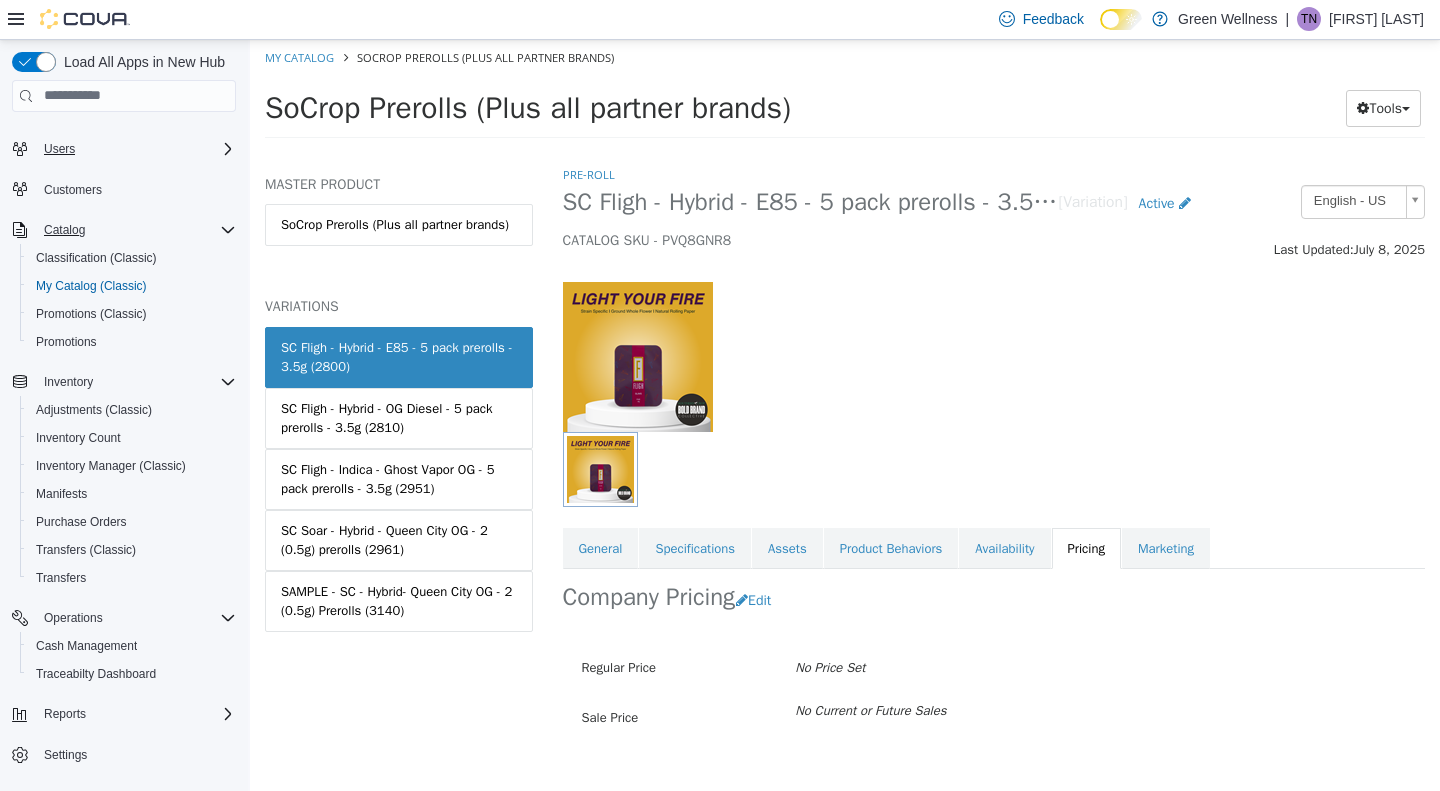 click on "CATALOG SKU - PVQ8GNR8" at bounding box center [882, 240] 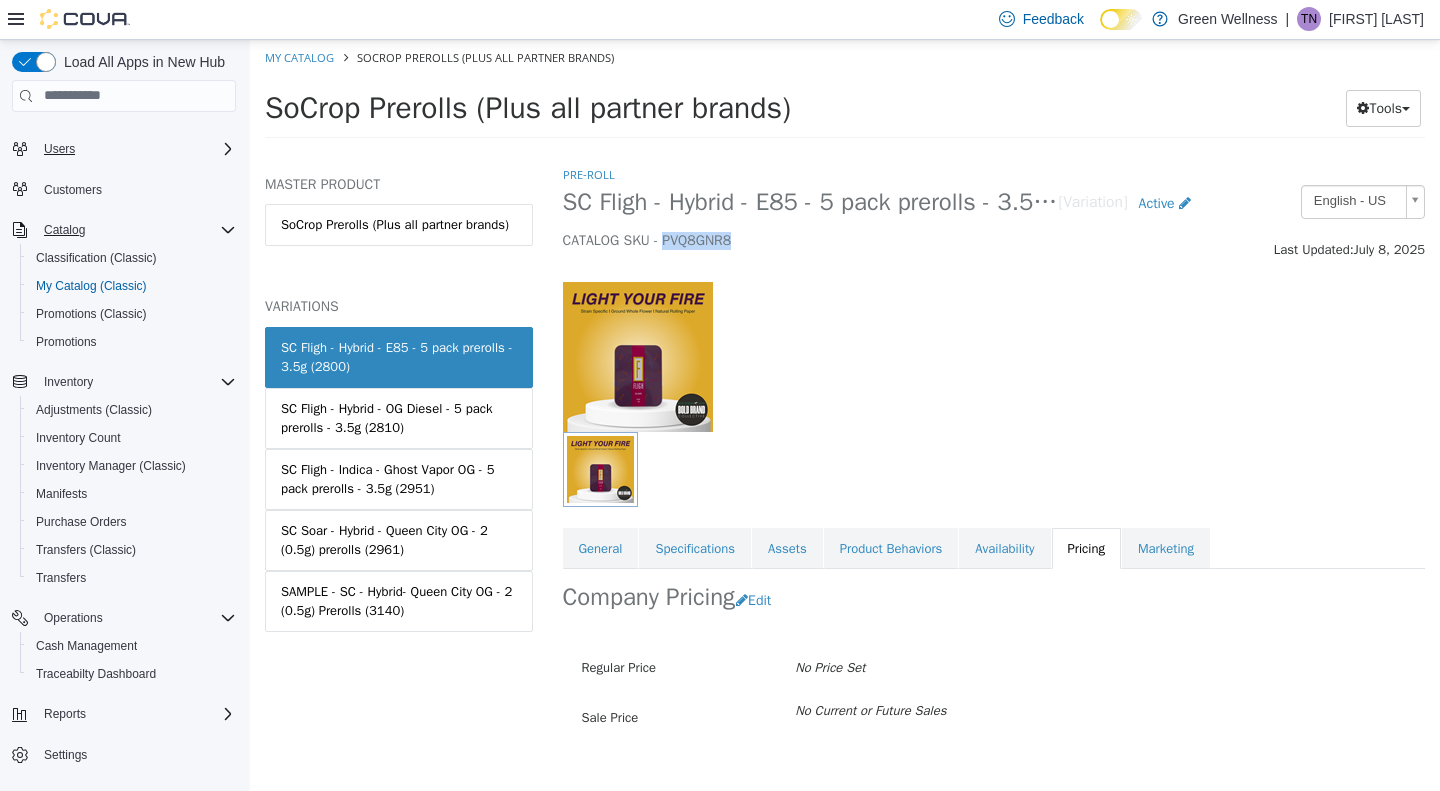 click on "CATALOG SKU - PVQ8GNR8" at bounding box center (882, 240) 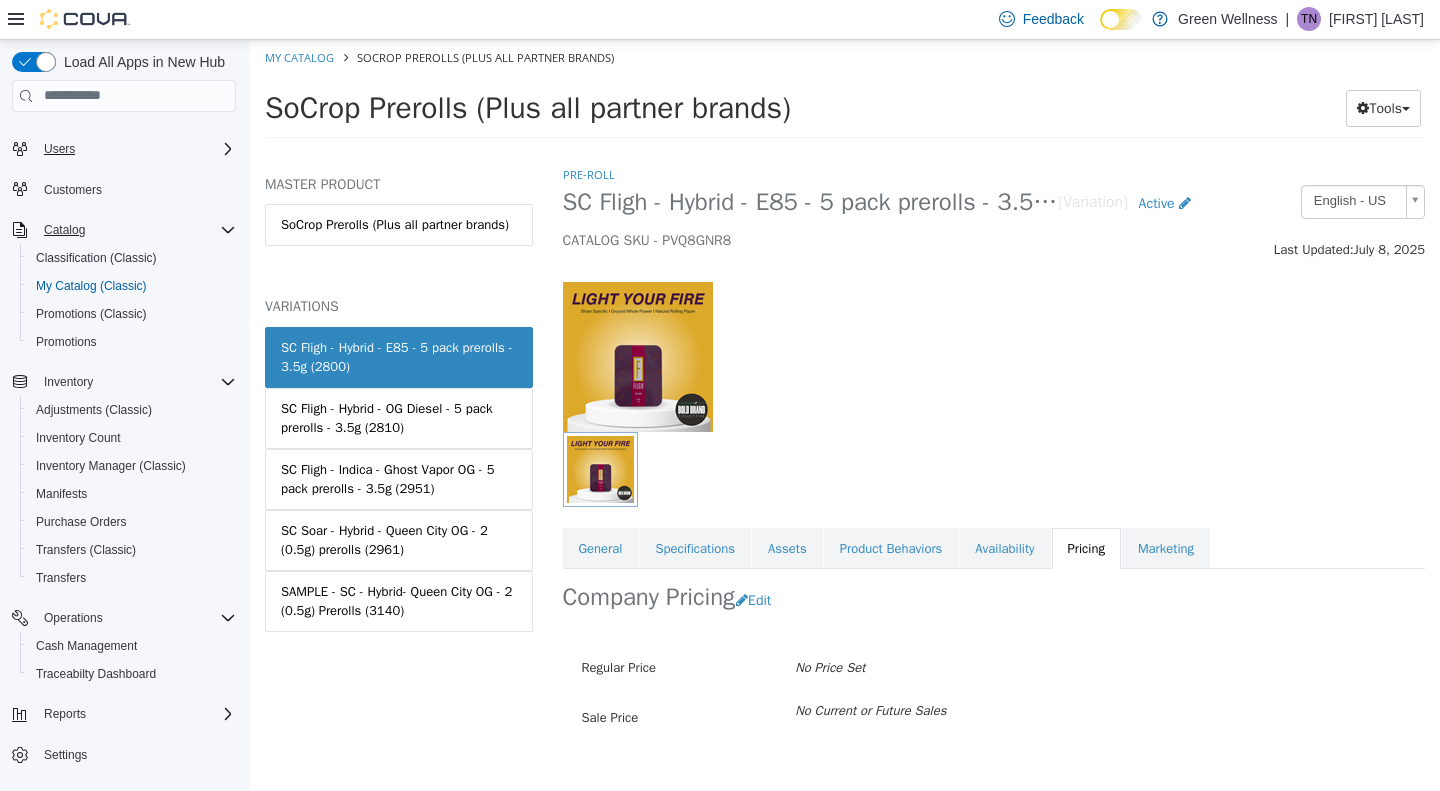 click at bounding box center [994, 345] 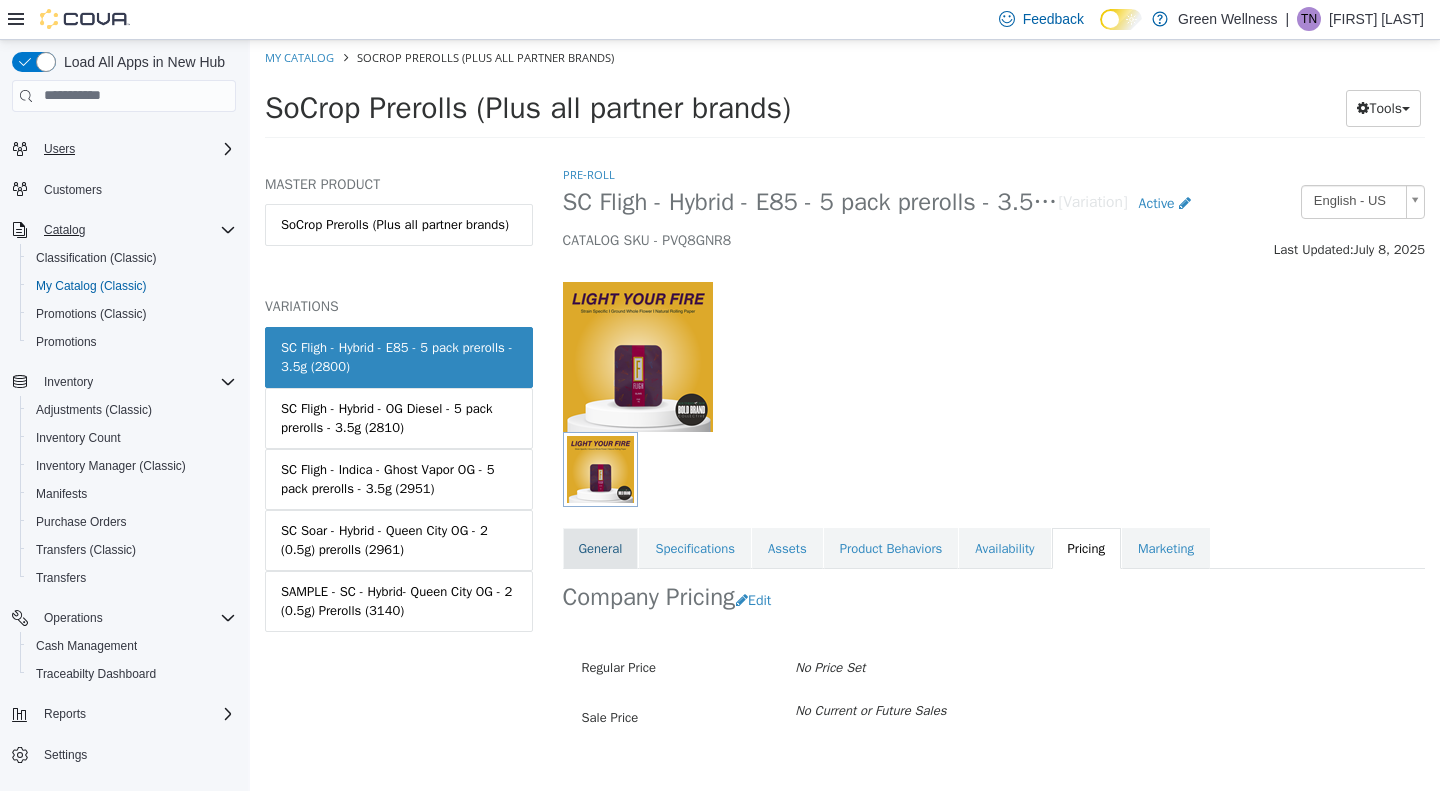 click on "General" at bounding box center (601, 548) 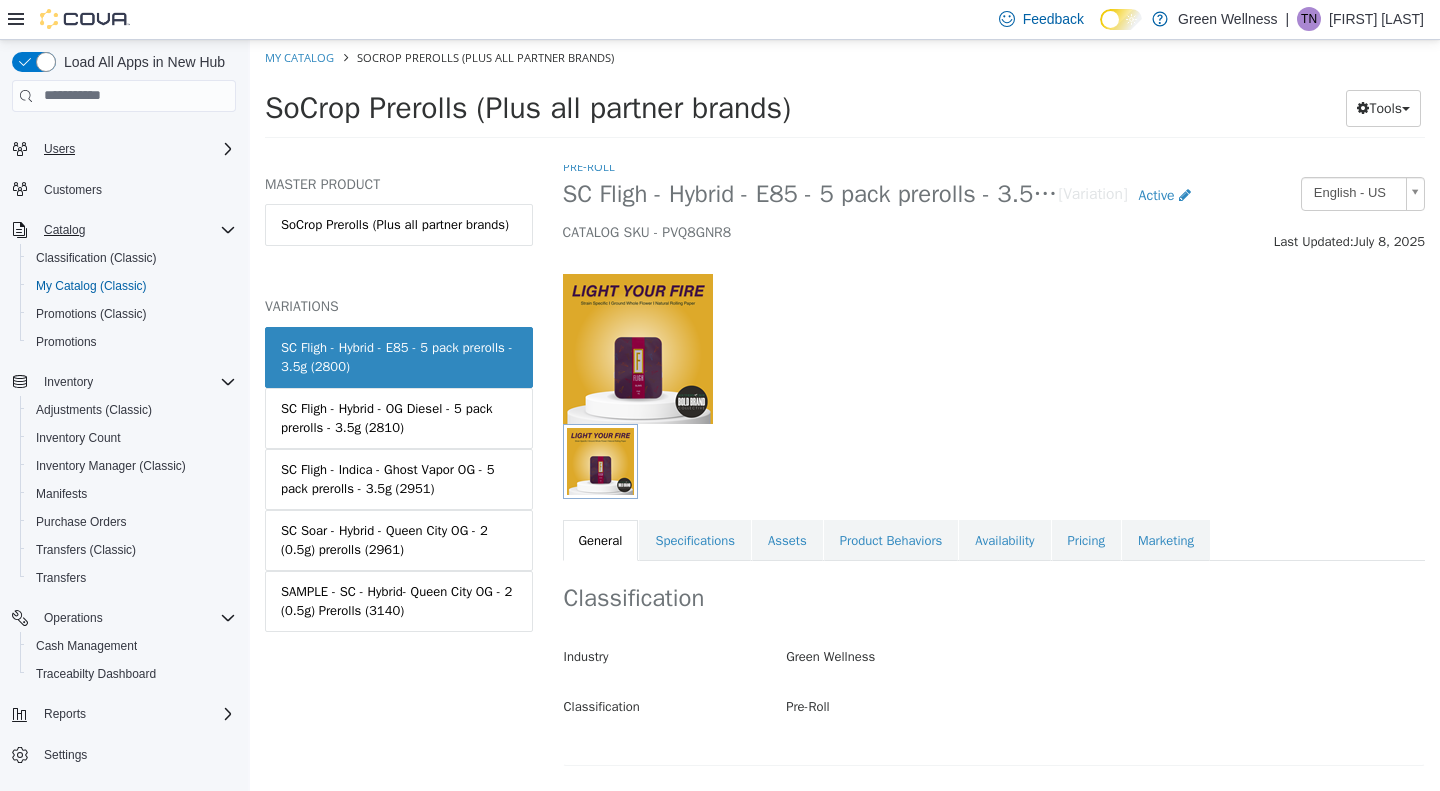 scroll, scrollTop: 5, scrollLeft: 0, axis: vertical 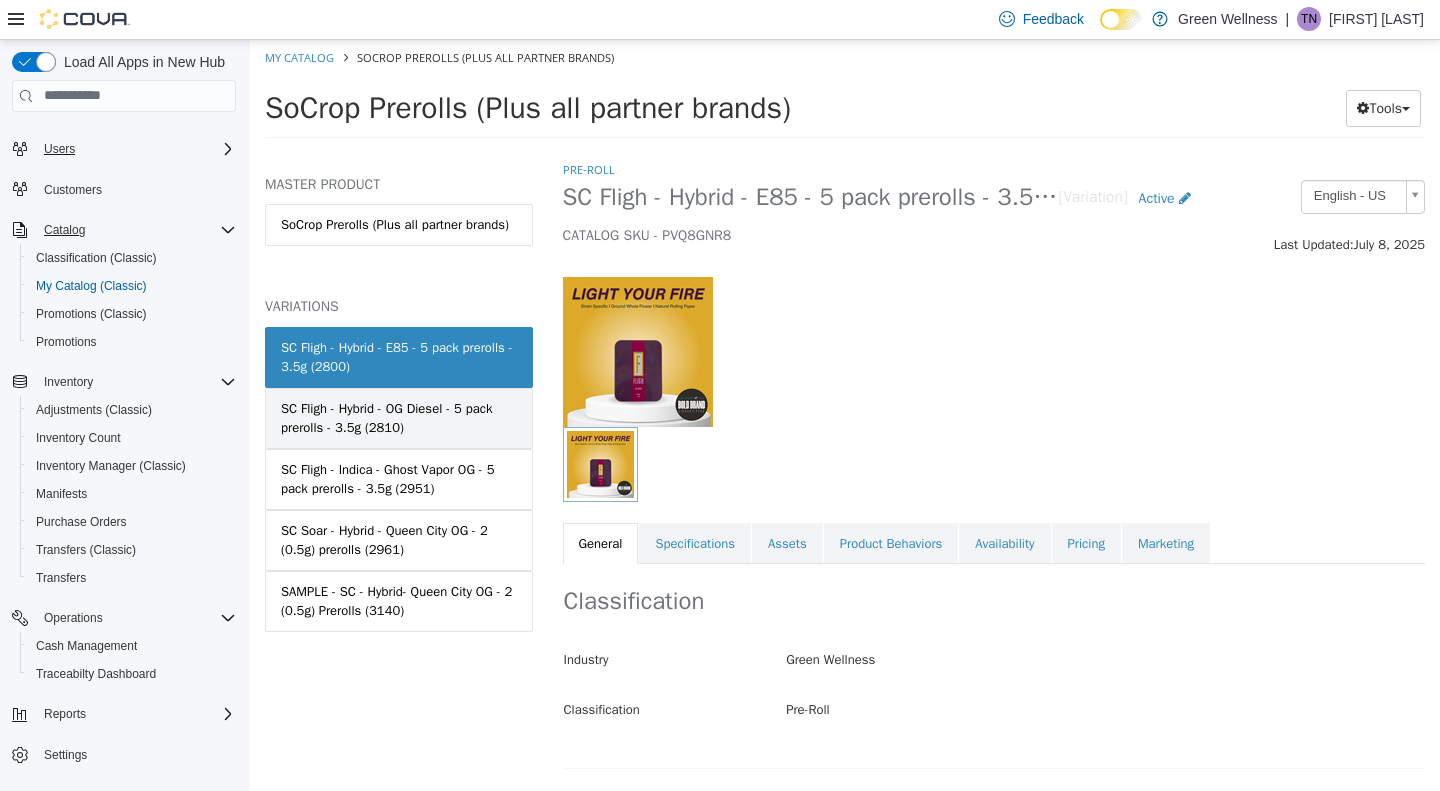 click on "SC Fligh - Hybrid - OG Diesel - 5 pack prerolls - 3.5g (2810)" at bounding box center [399, 417] 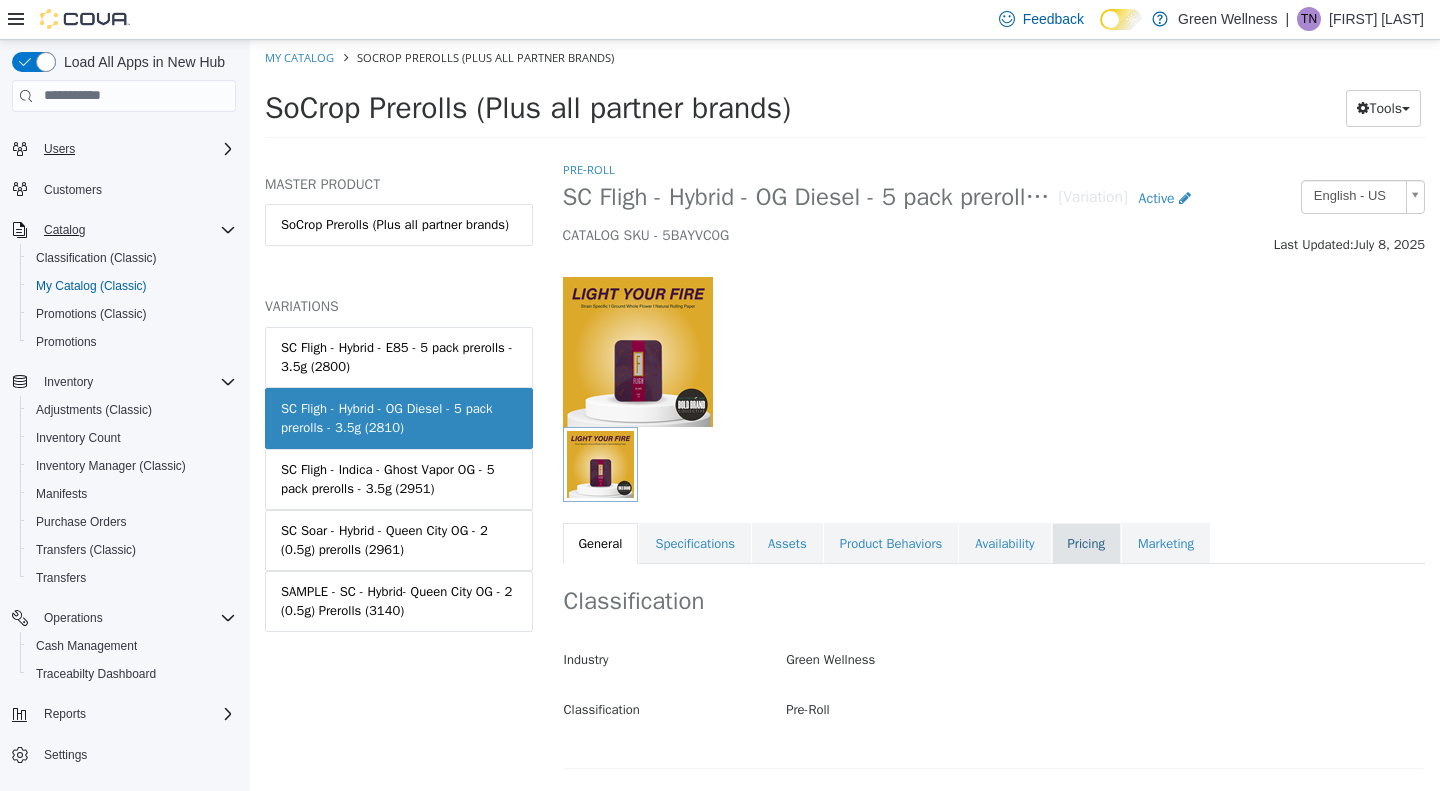 click on "Pricing" at bounding box center [1086, 543] 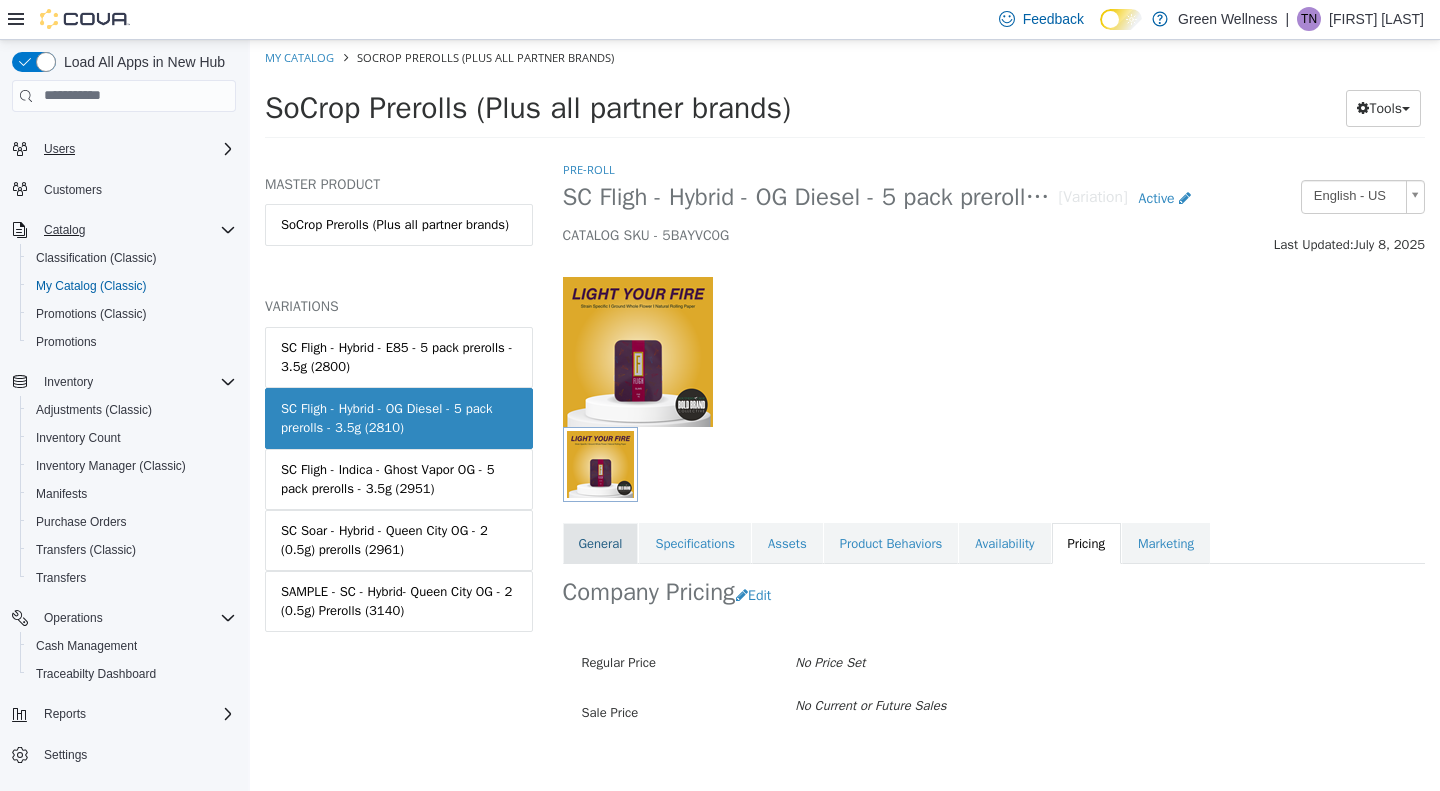 click on "General" at bounding box center [601, 543] 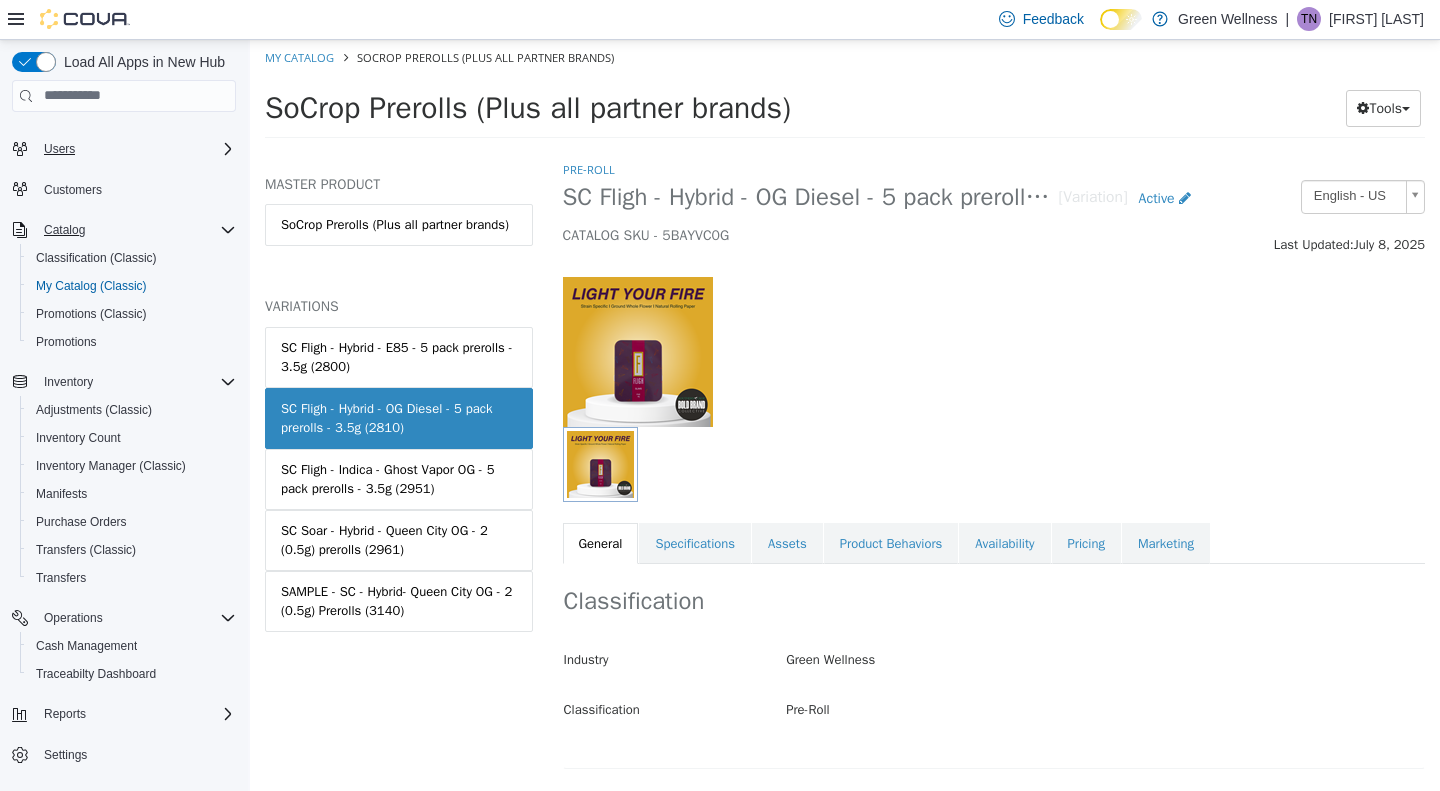 click on "CATALOG SKU - 5BAYVC0G" at bounding box center (882, 235) 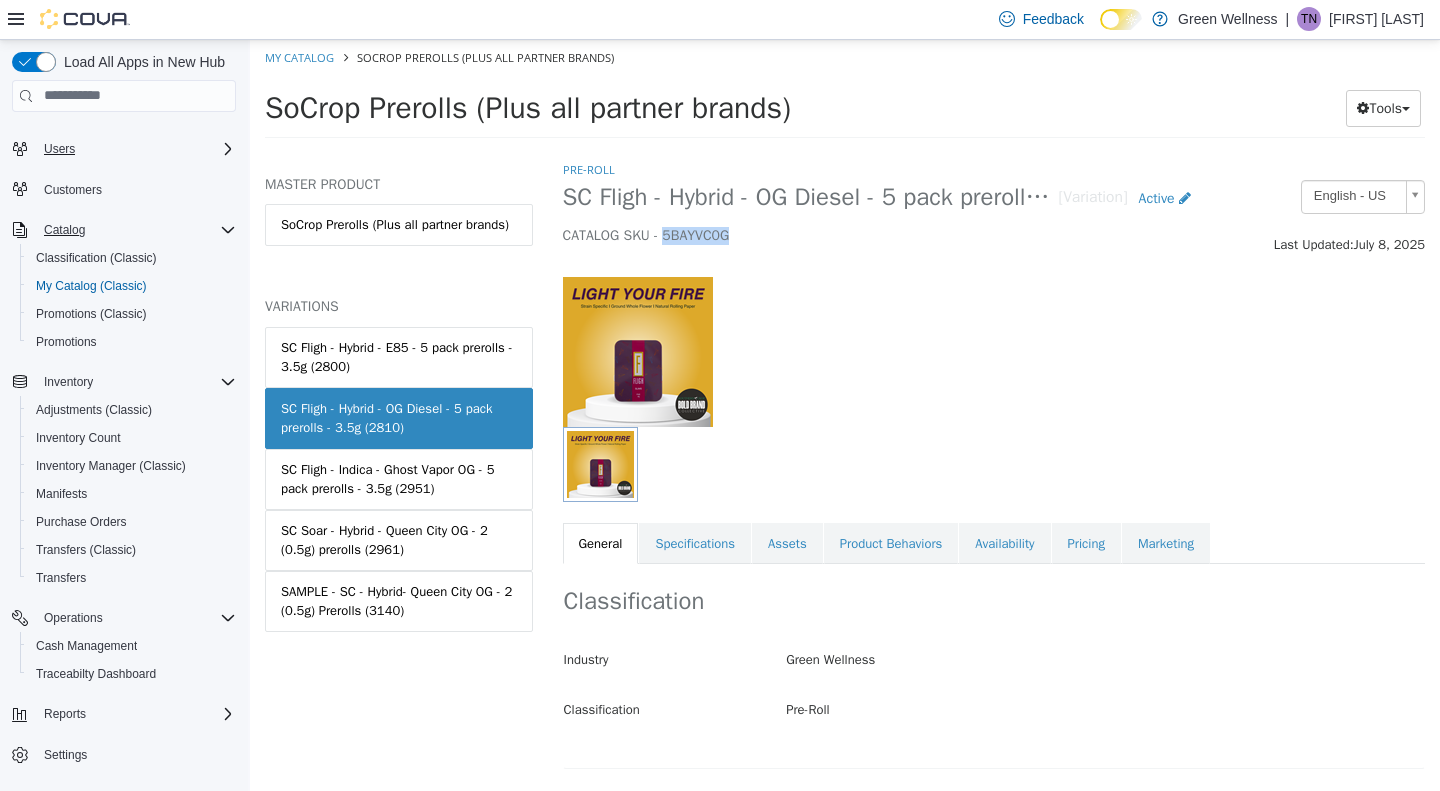 click on "CATALOG SKU - 5BAYVC0G" at bounding box center [882, 235] 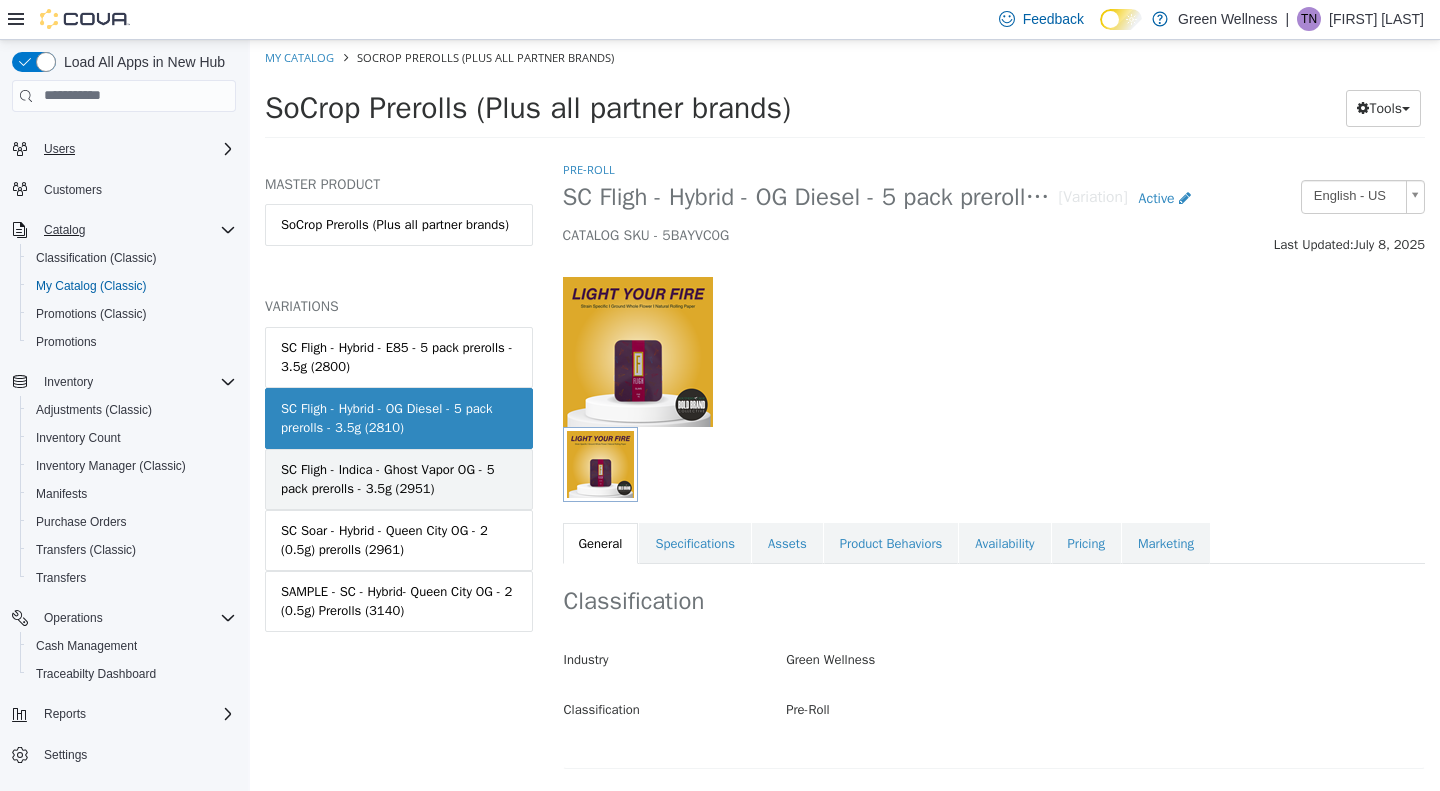 click on "SC Fligh - Indica - Ghost Vapor OG - 5 pack prerolls - 3.5g (2951)" at bounding box center (399, 478) 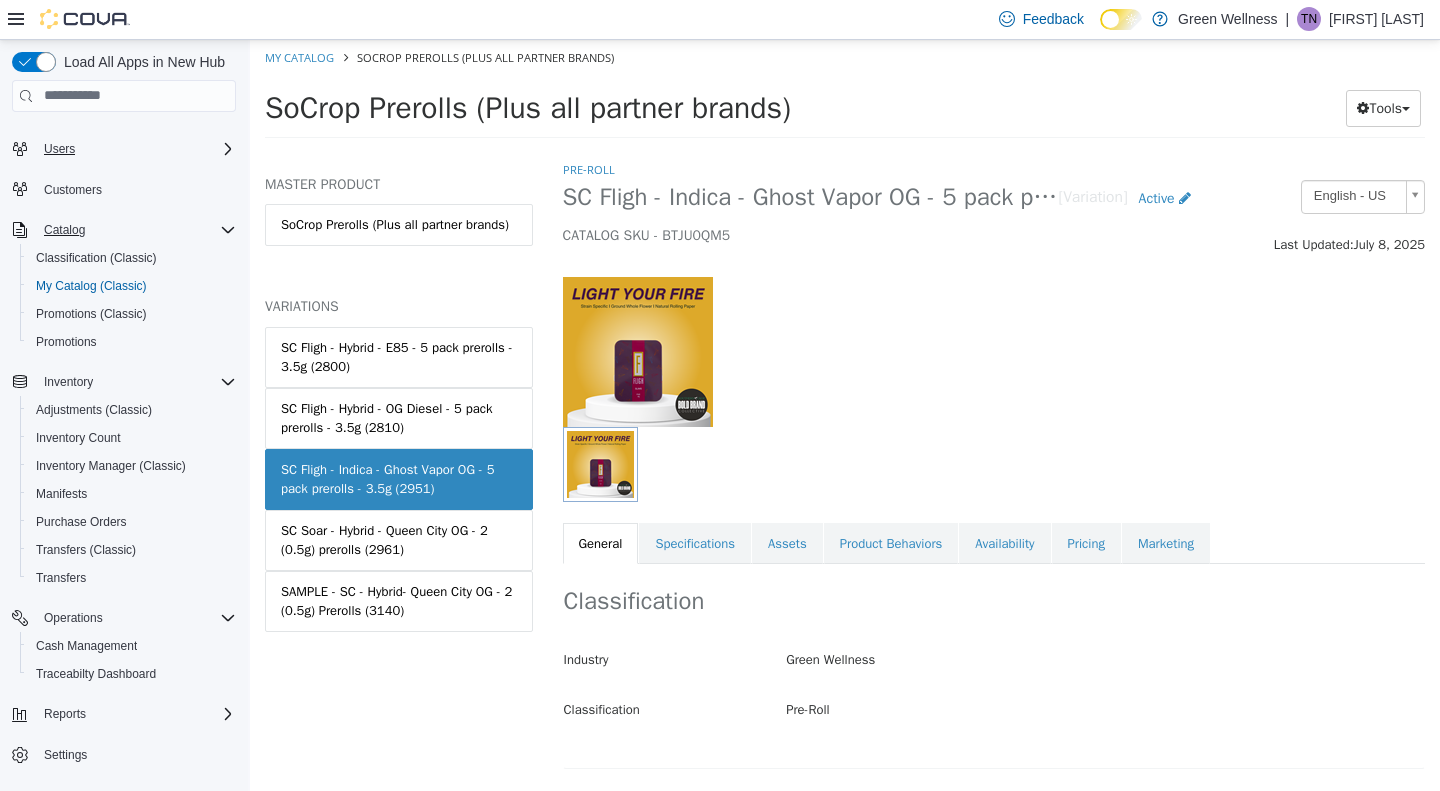 click at bounding box center (696, 351) 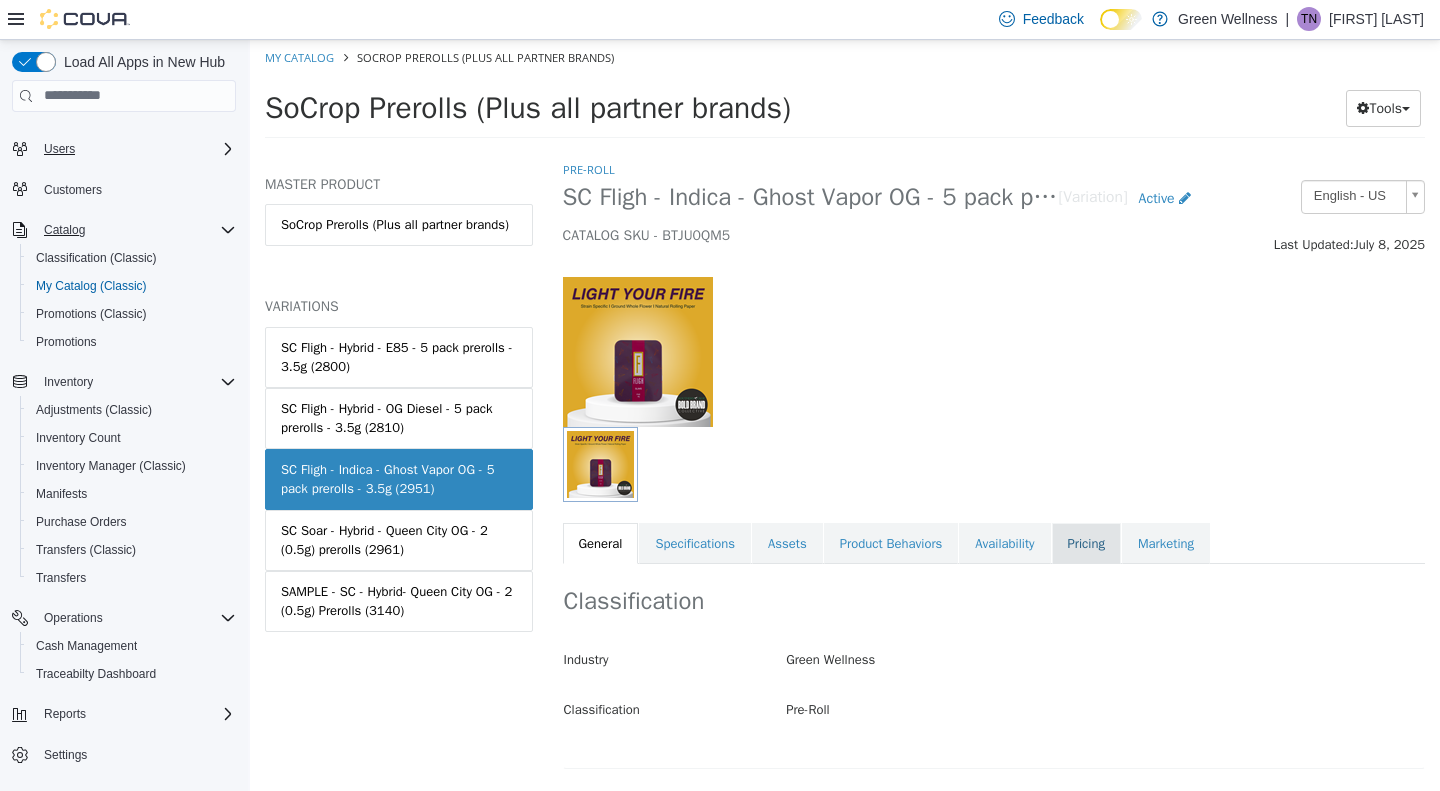 click on "Pricing" at bounding box center [1086, 543] 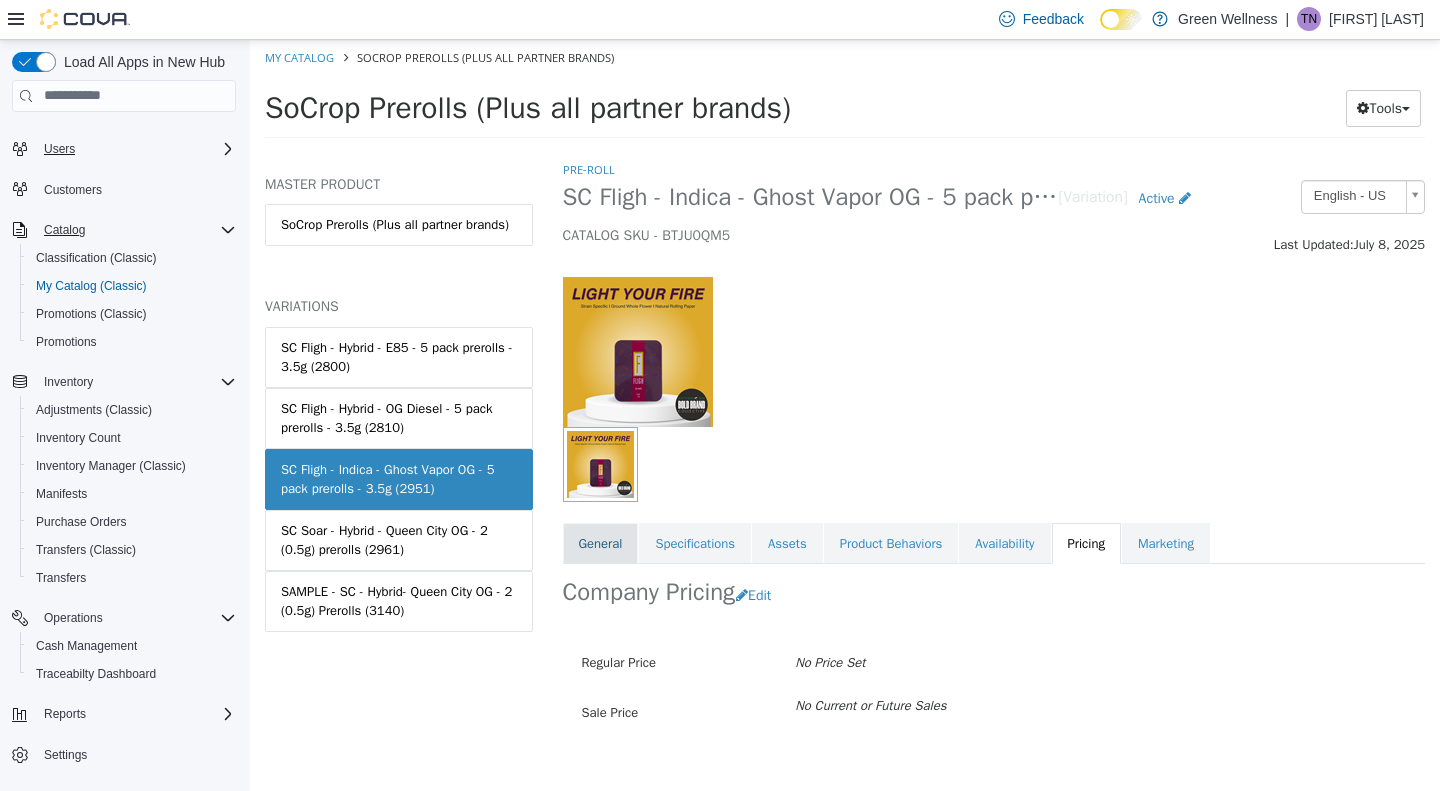 click on "General" at bounding box center (601, 543) 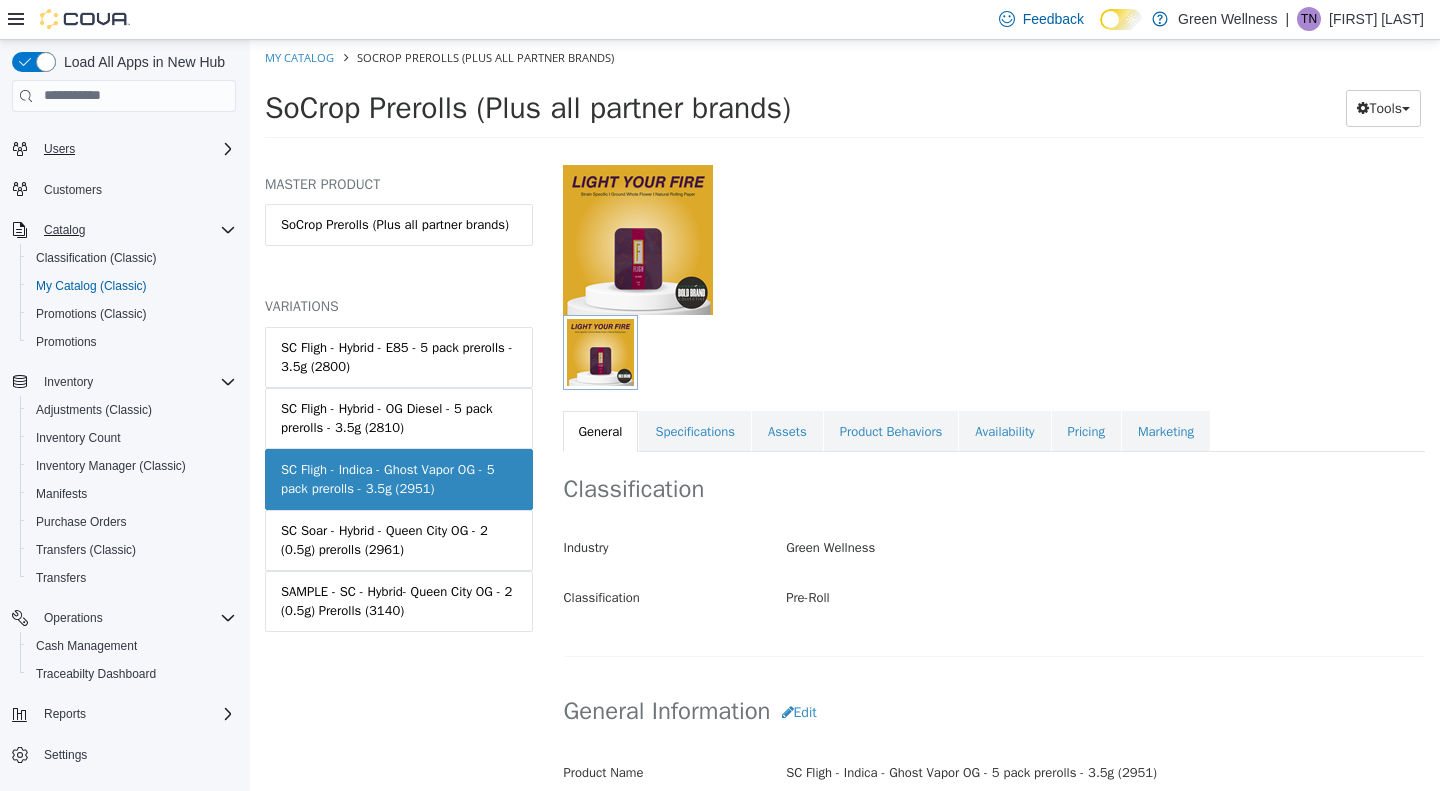 scroll, scrollTop: 0, scrollLeft: 0, axis: both 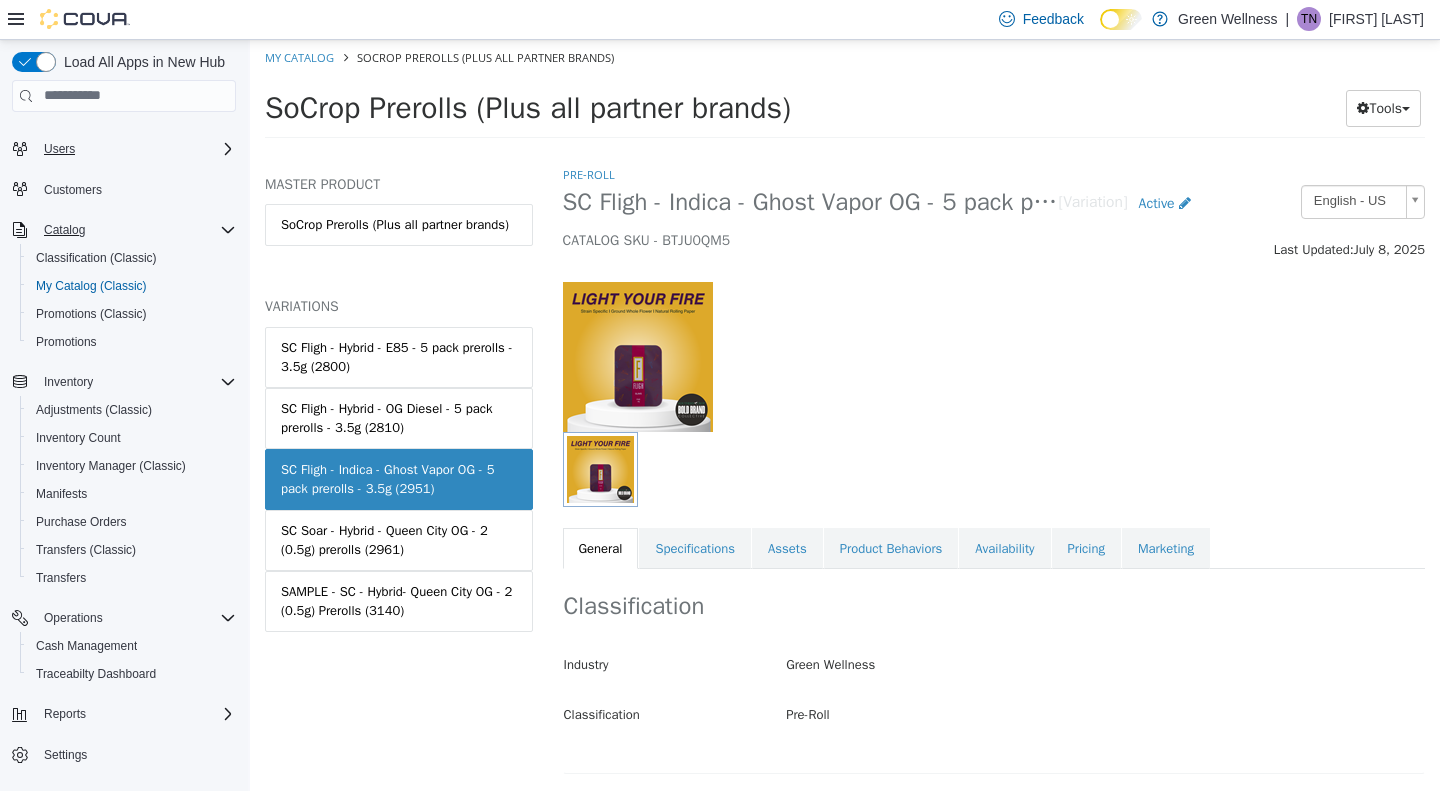 click on "CATALOG SKU - BTJU0QM5" at bounding box center (882, 240) 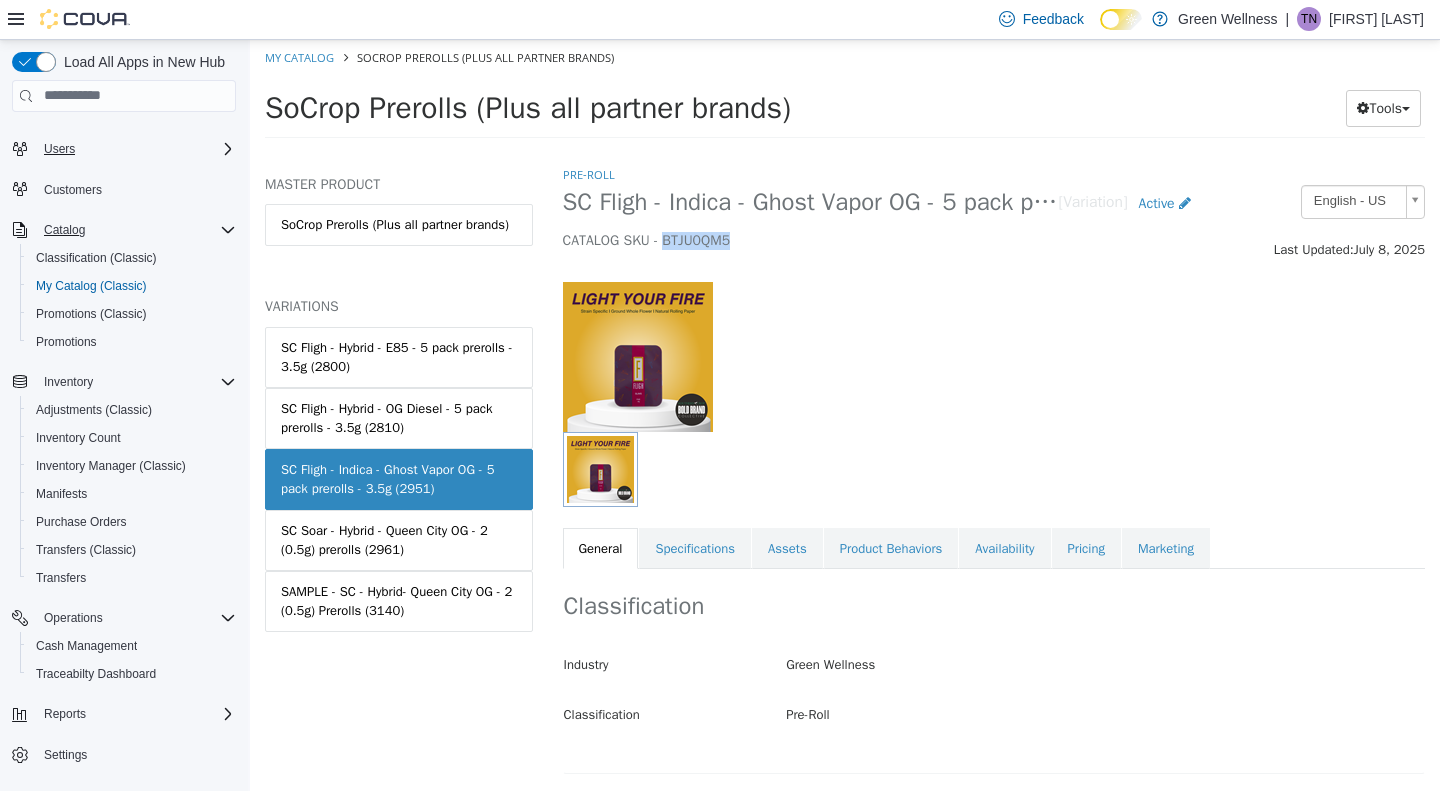 click on "CATALOG SKU - BTJU0QM5" at bounding box center [882, 240] 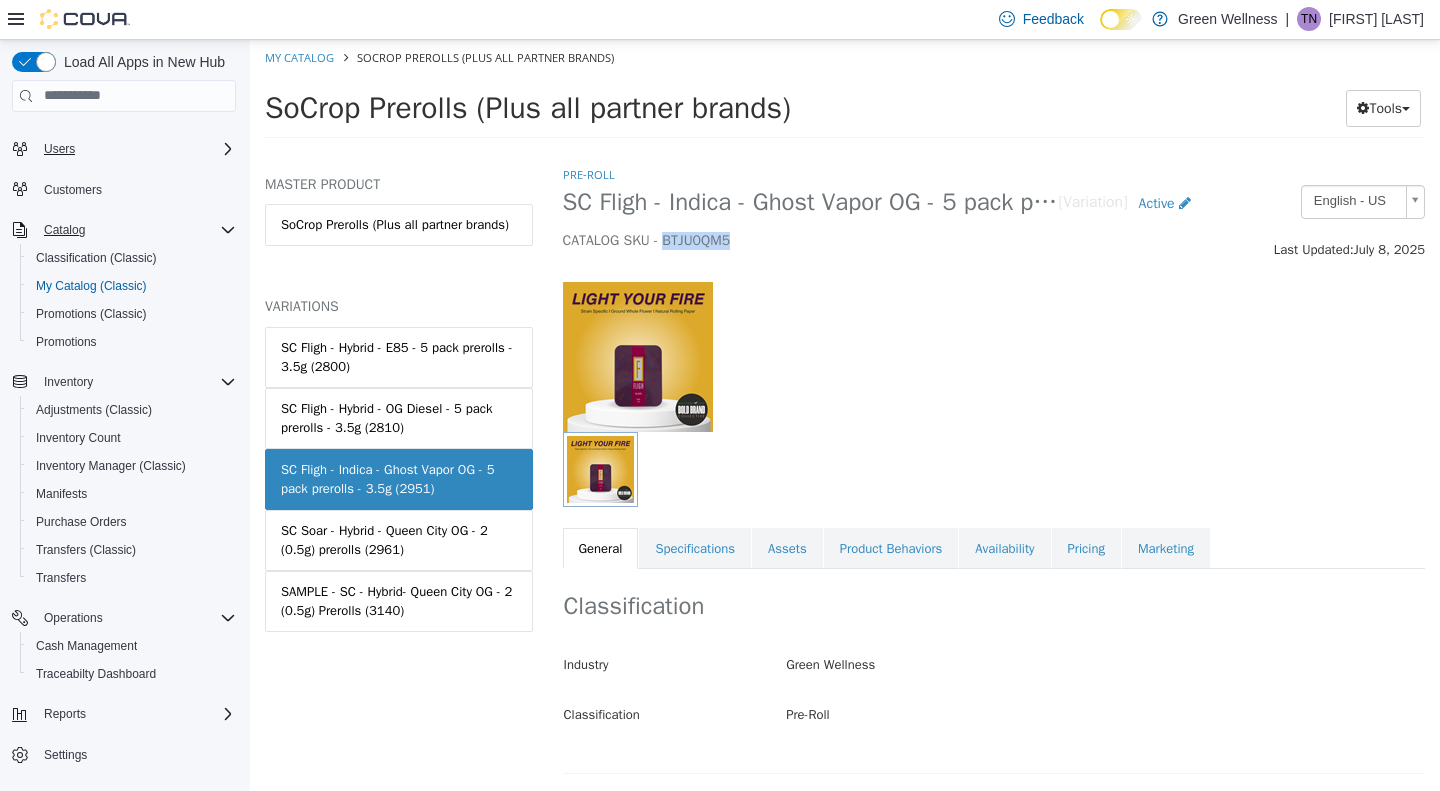 copy on "BTJU0QM5" 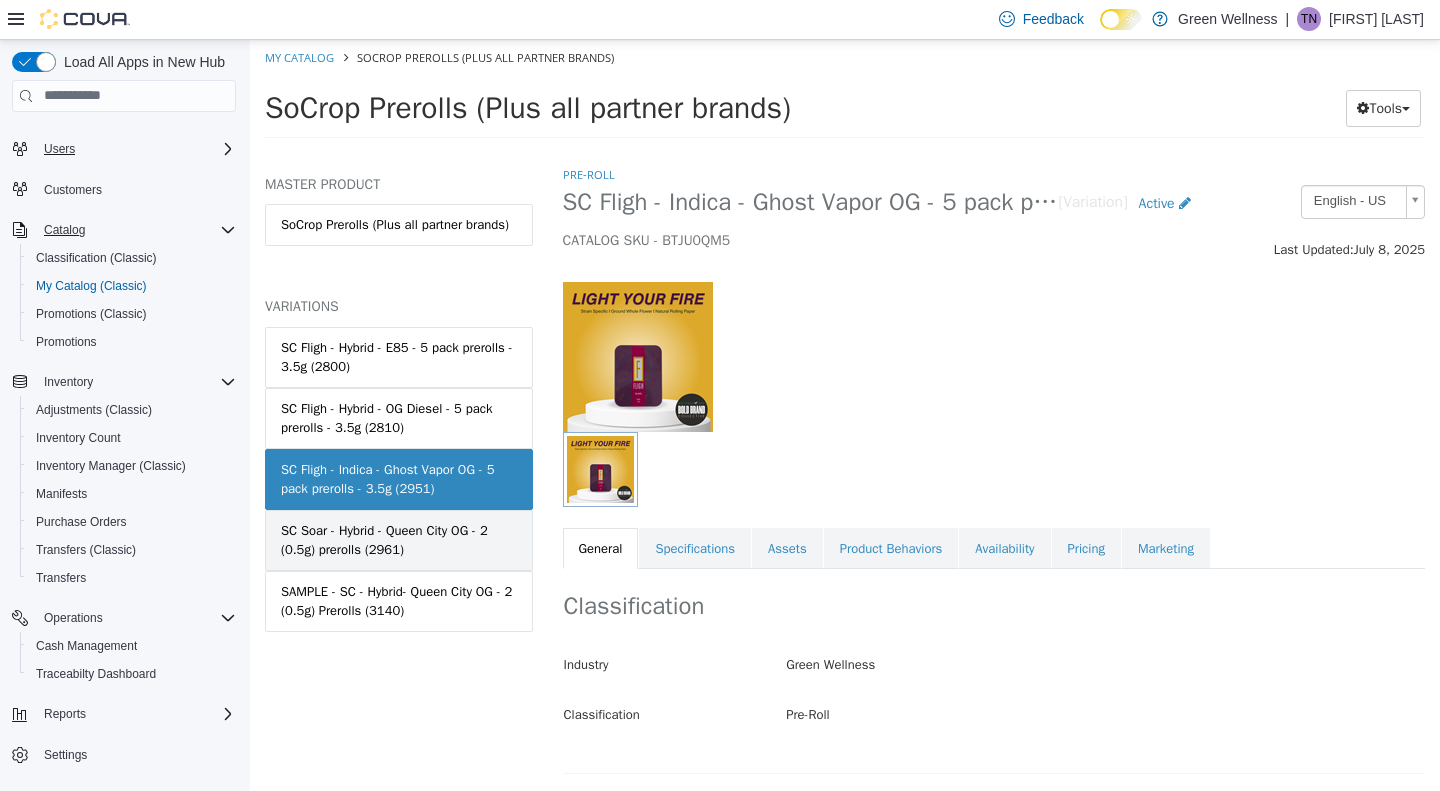 click on "SC Soar - Hybrid - Queen City OG - 2 (0.5g) prerolls (2961)" at bounding box center (399, 539) 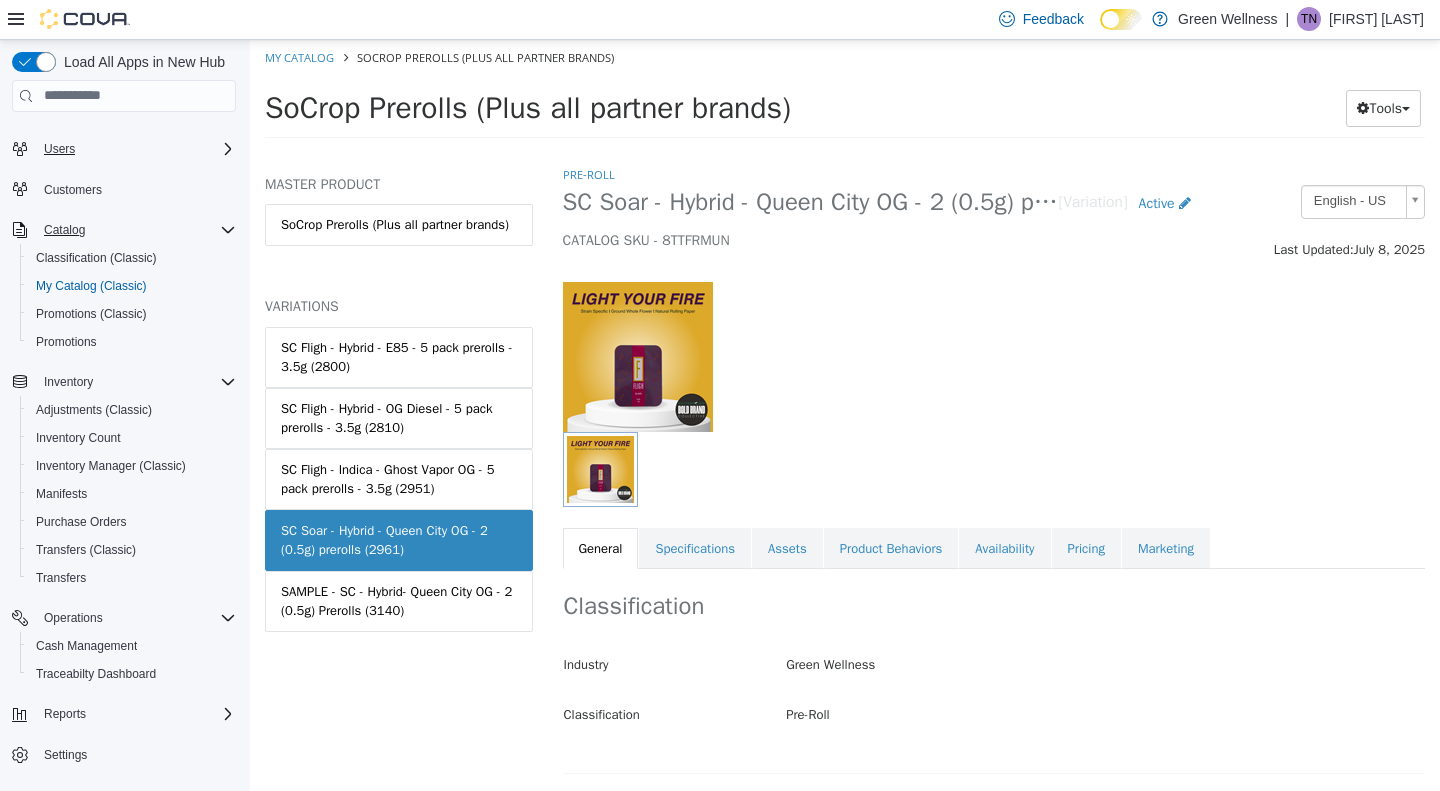 click on "CATALOG SKU - 8TTFRMUN" at bounding box center [882, 240] 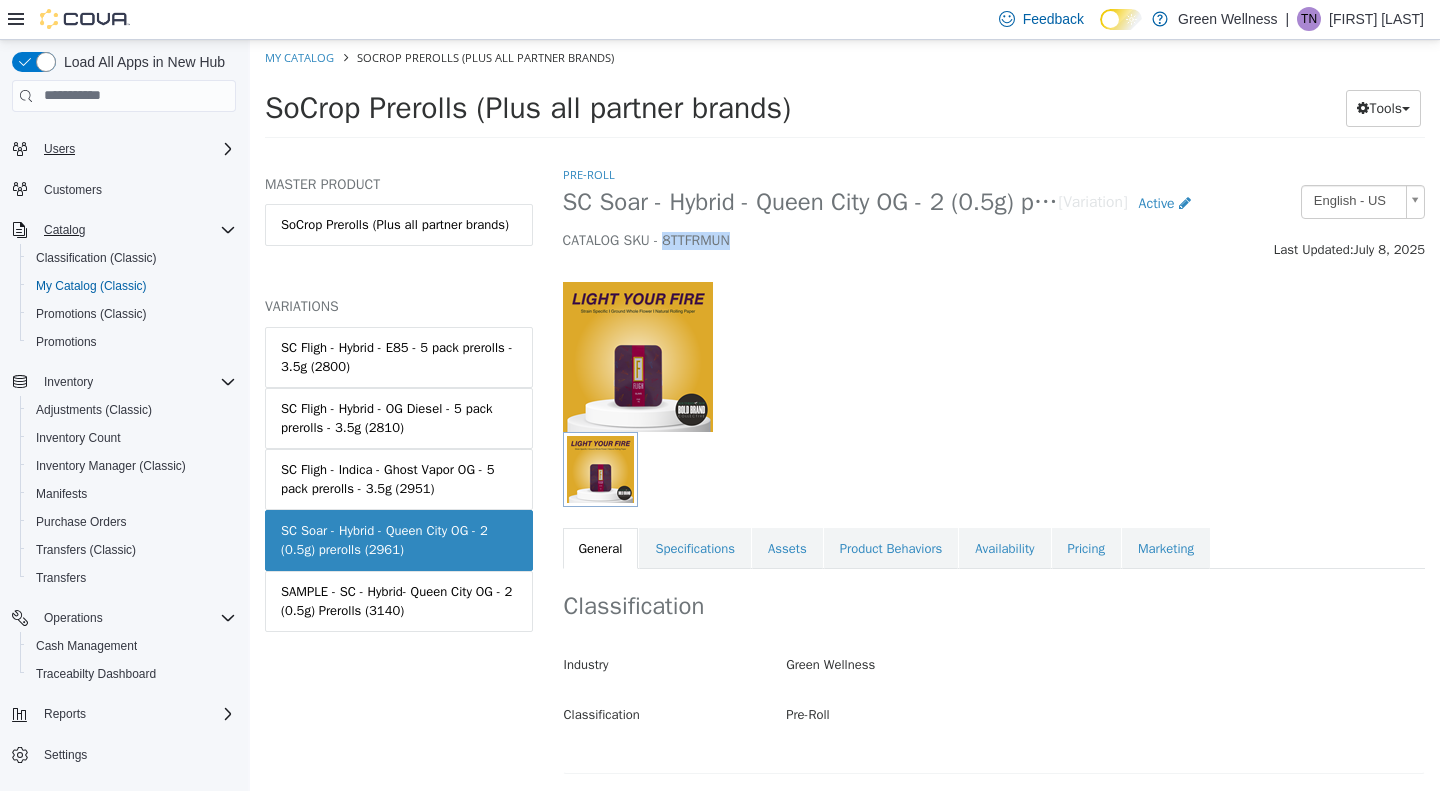 click on "CATALOG SKU - 8TTFRMUN" at bounding box center [882, 240] 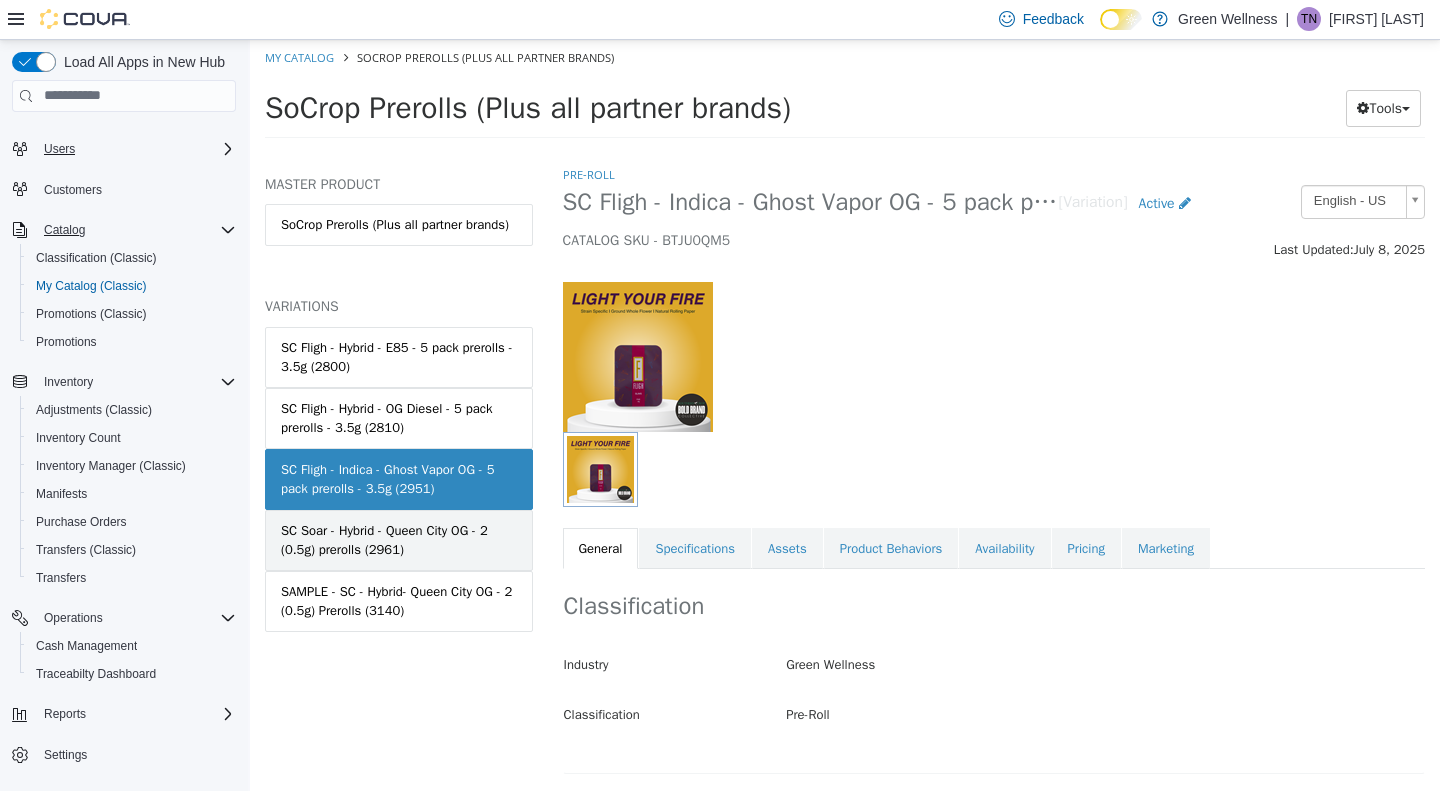 click on "SC Soar - Hybrid - Queen City OG - 2 (0.5g) prerolls (2961)" at bounding box center [399, 539] 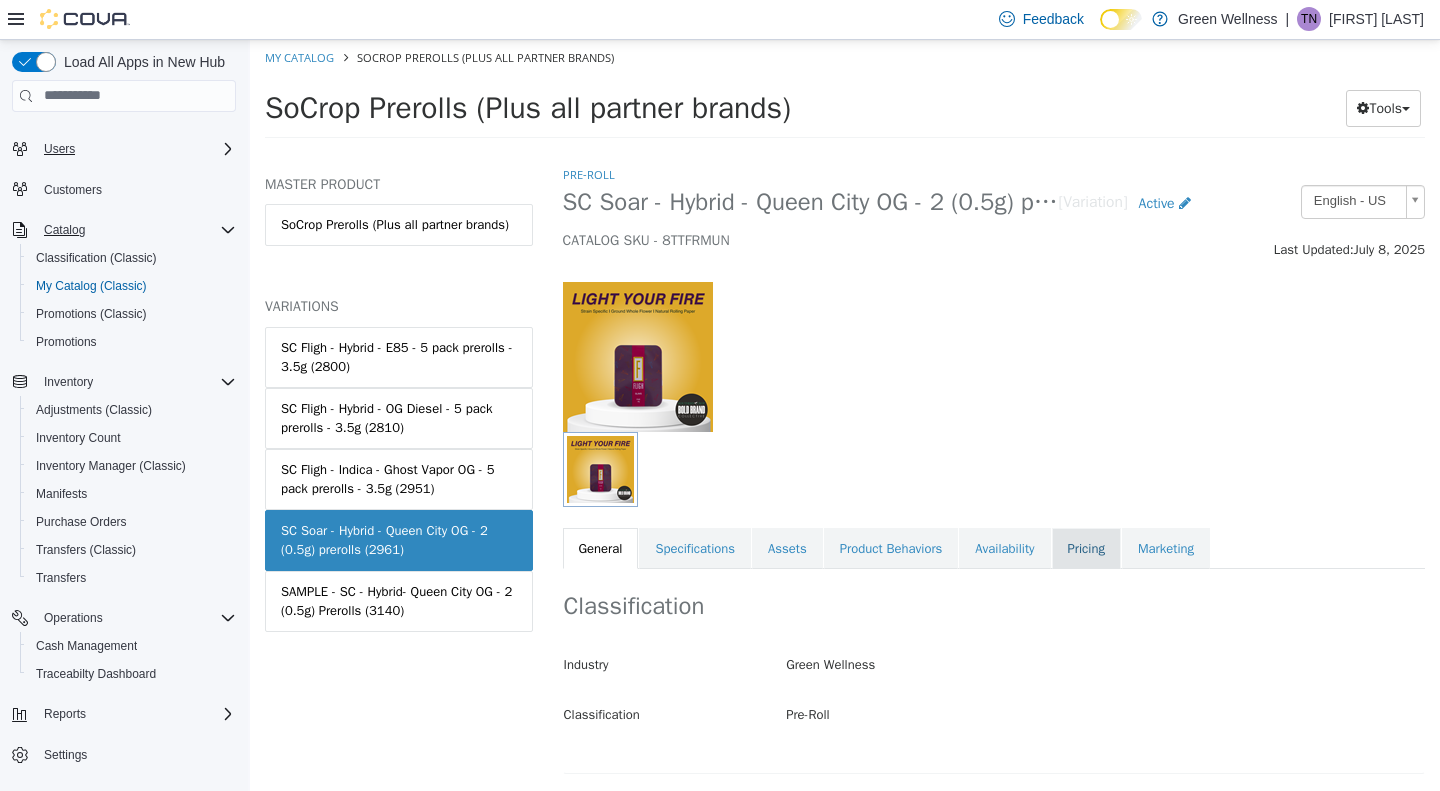 click on "Pricing" at bounding box center [1086, 548] 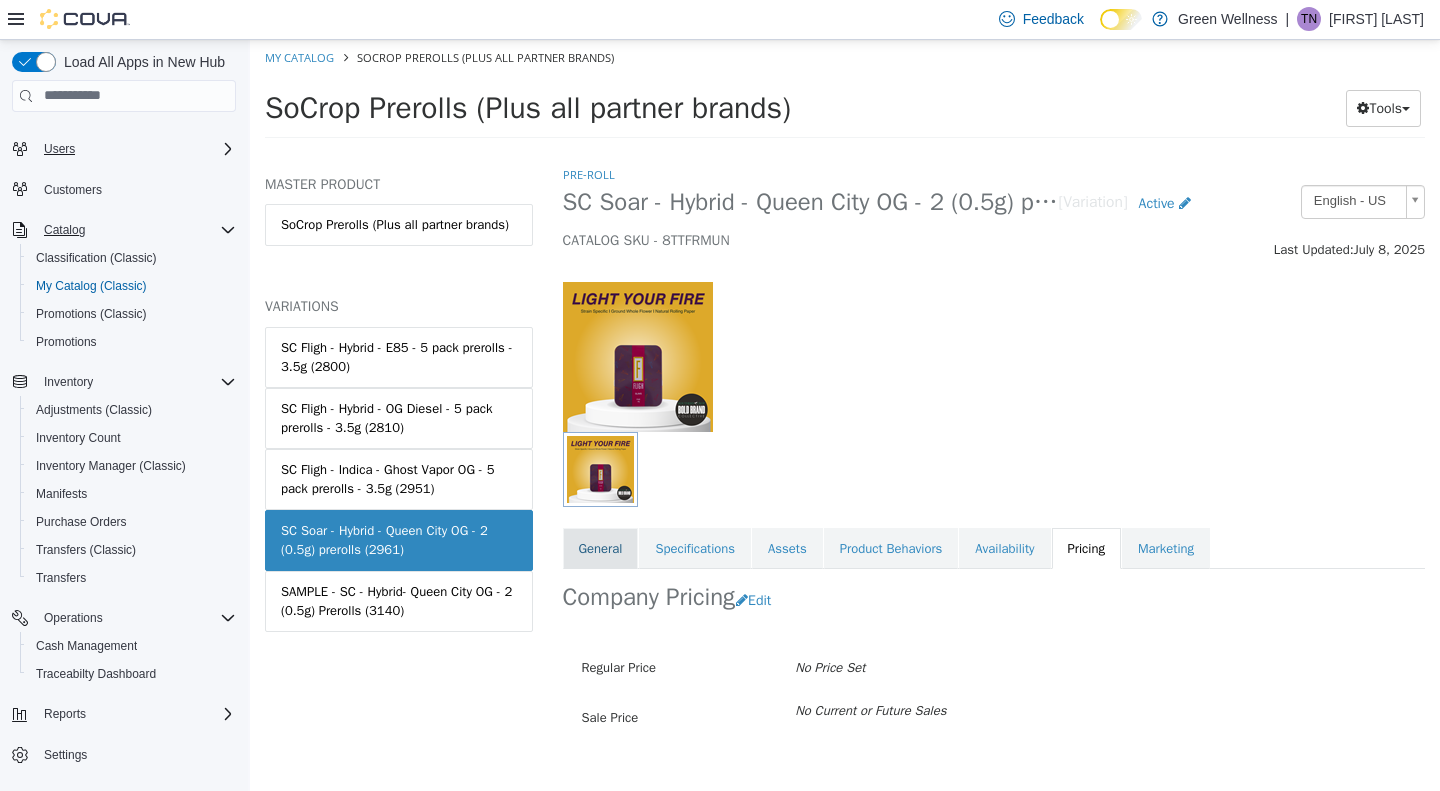 click on "General" at bounding box center (601, 548) 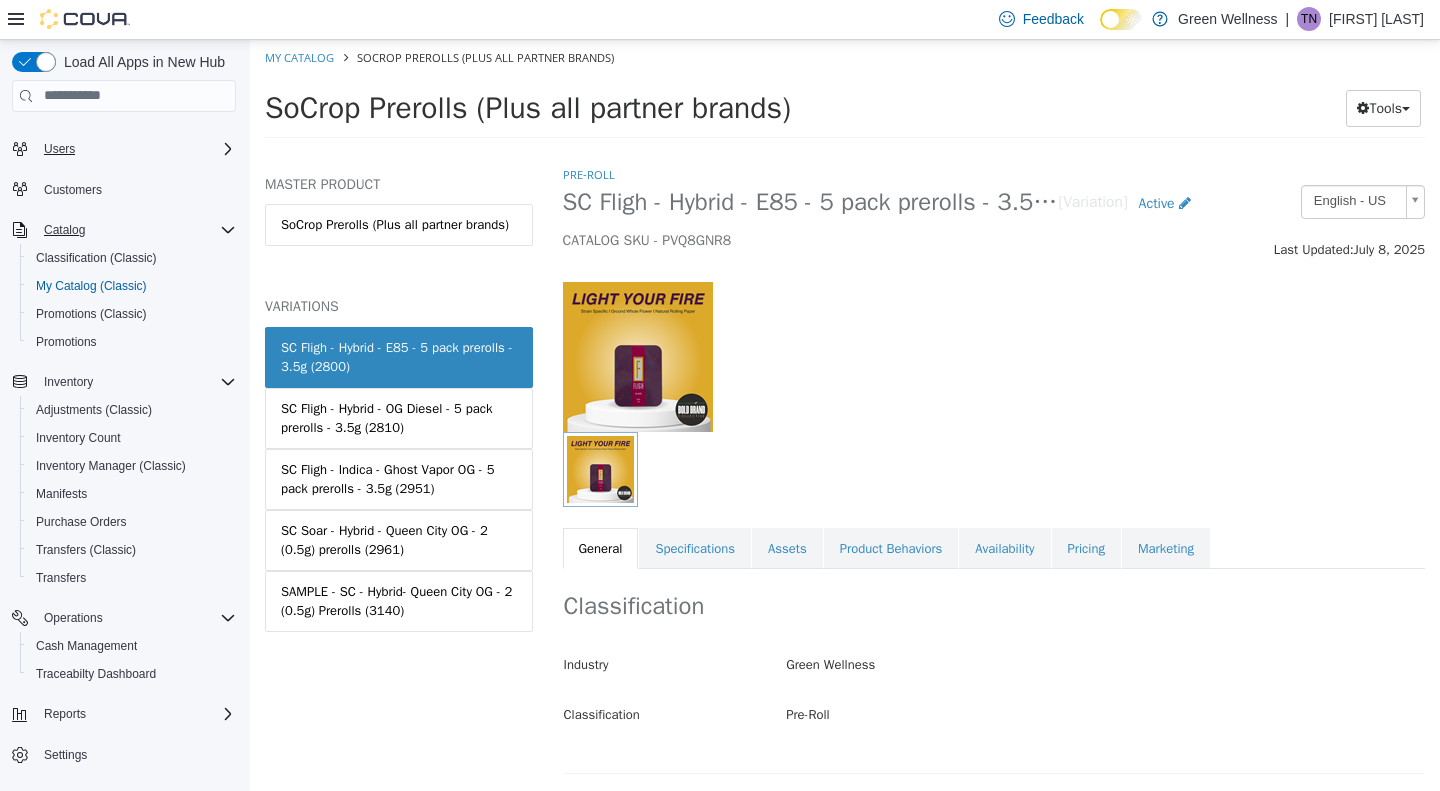 select on "**********" 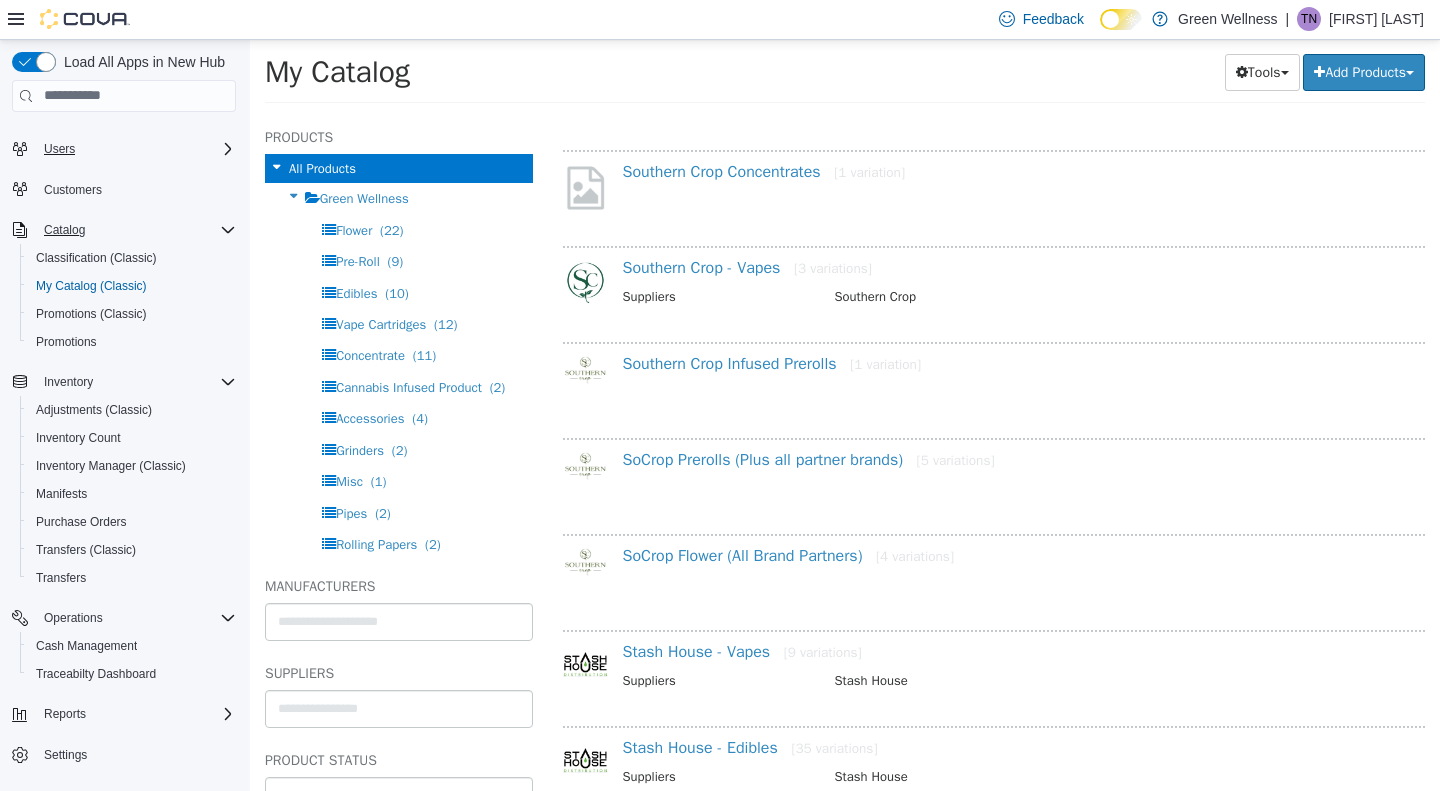 scroll, scrollTop: 722, scrollLeft: 0, axis: vertical 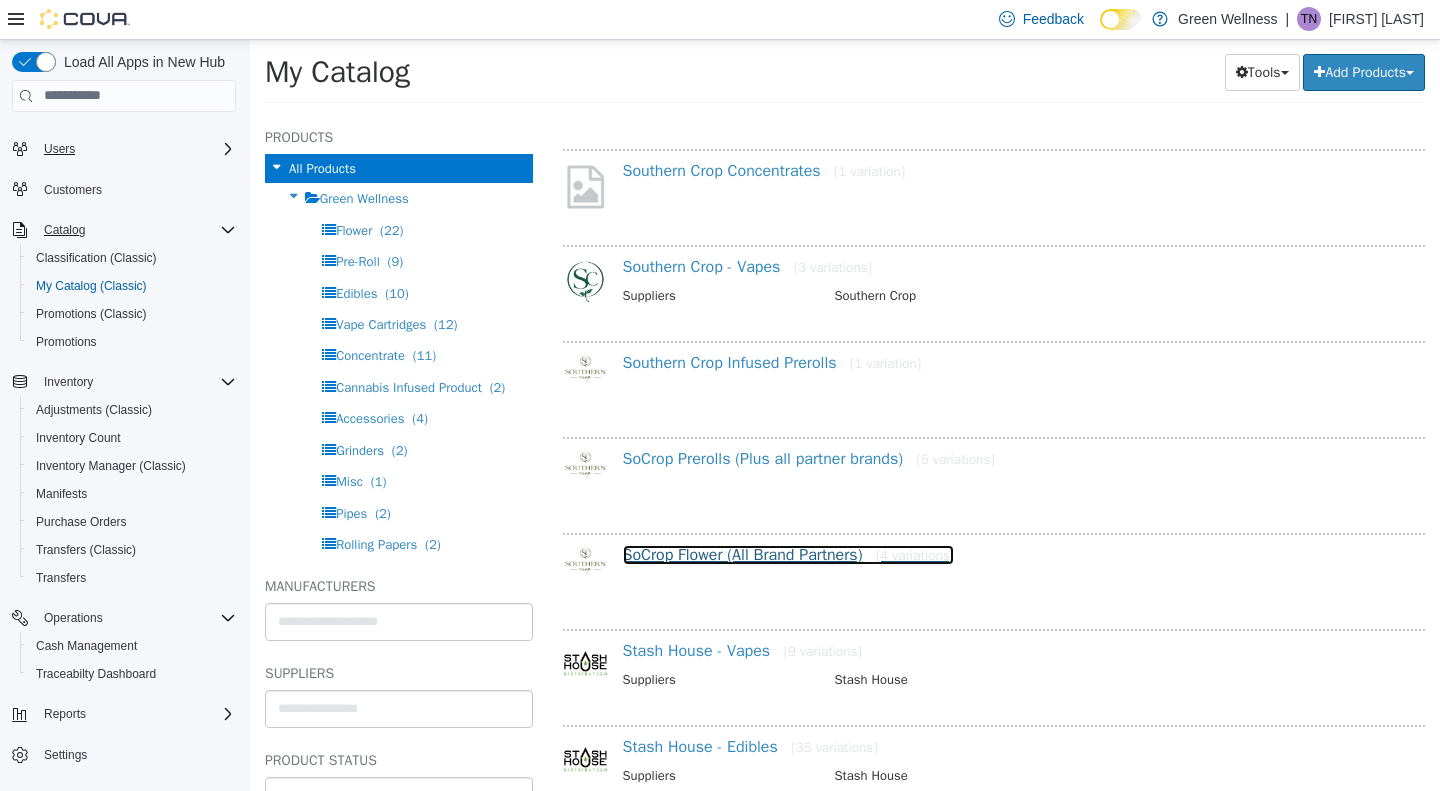 click on "SoCrop Flower (All Brand Partners)
[4 variations]" at bounding box center (788, 554) 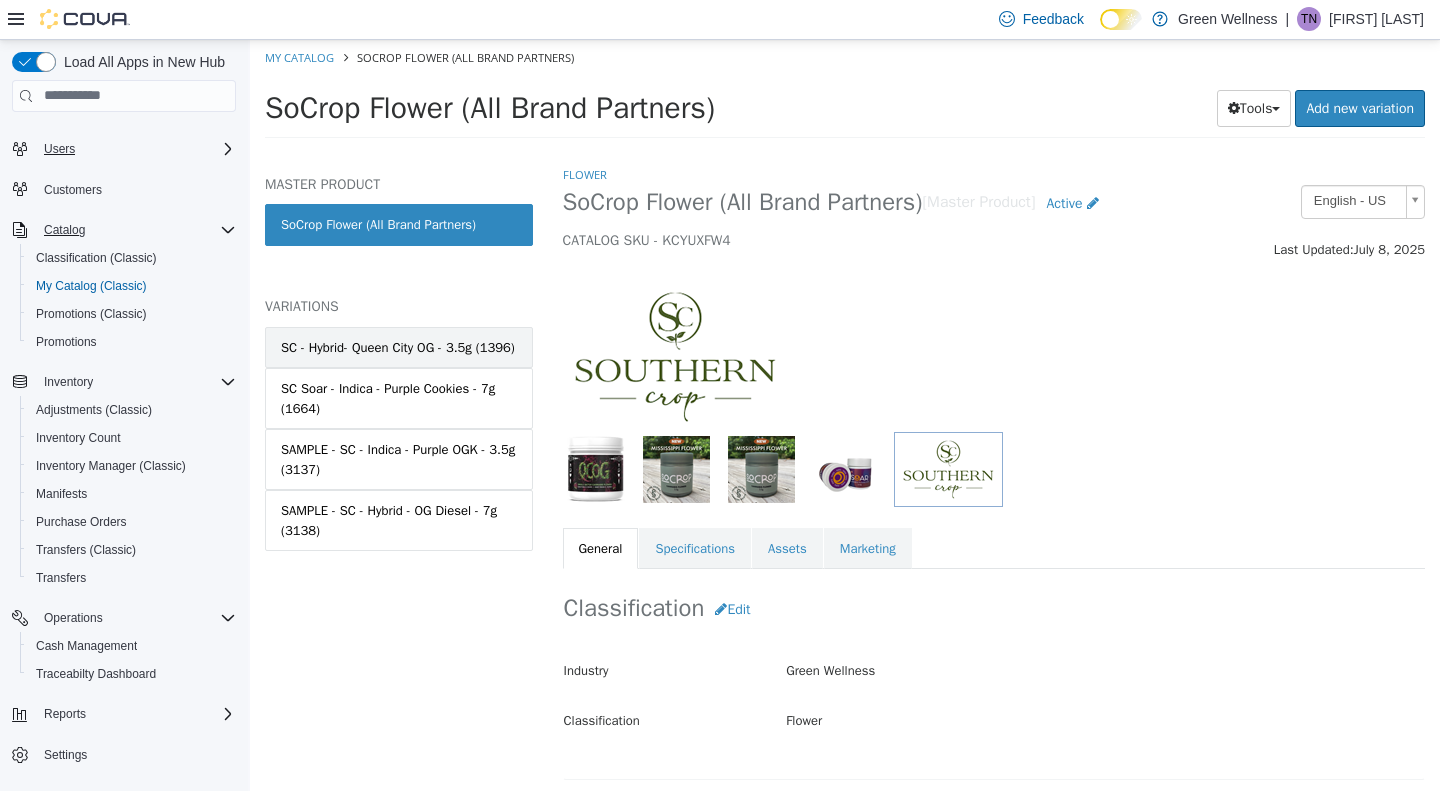 click on "SC - Hybrid- Queen City OG - 3.5g (1396)" at bounding box center [398, 347] 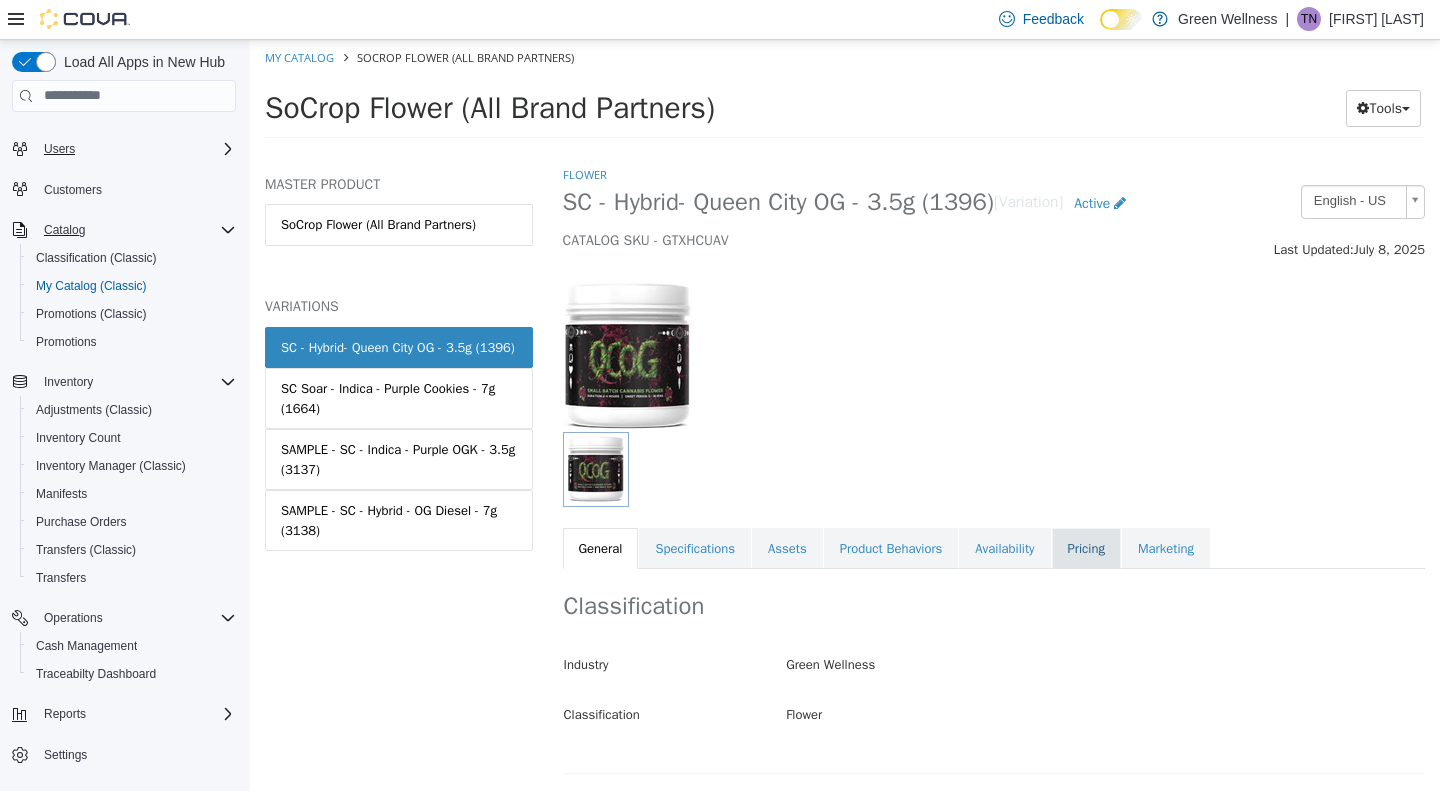 click on "Pricing" at bounding box center (1086, 548) 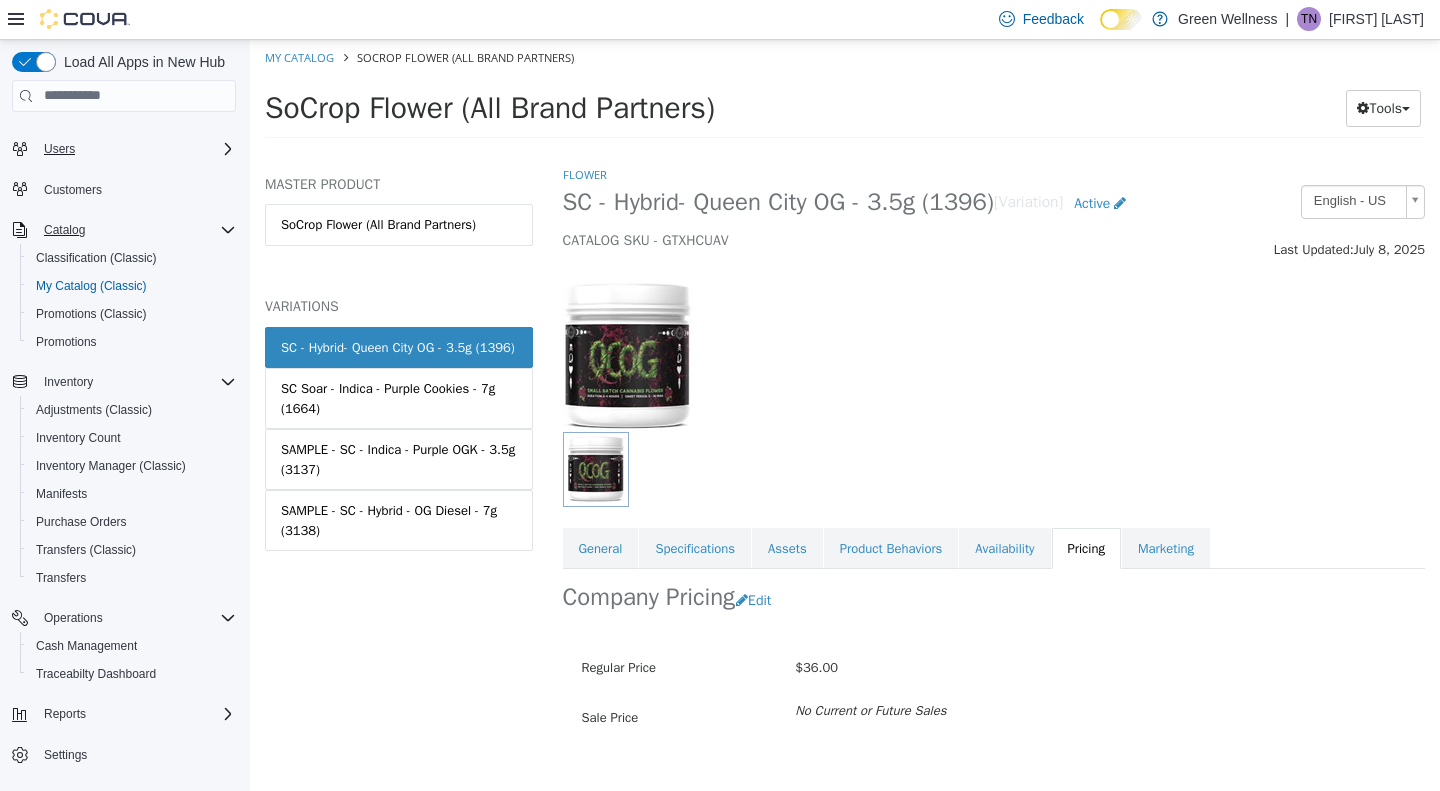 click on "CATALOG SKU - GTXHCUAV" at bounding box center [882, 240] 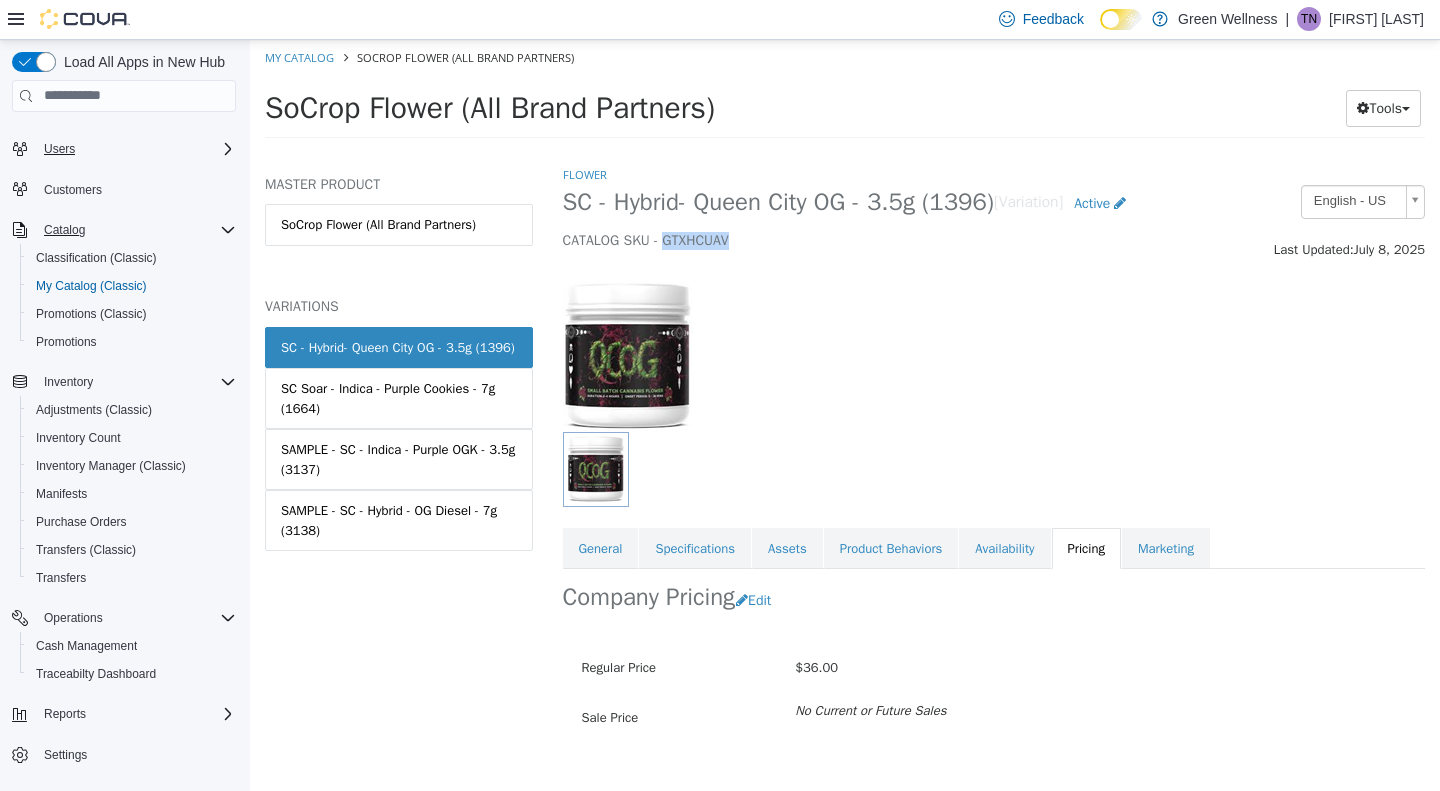 click on "CATALOG SKU - GTXHCUAV" at bounding box center (882, 240) 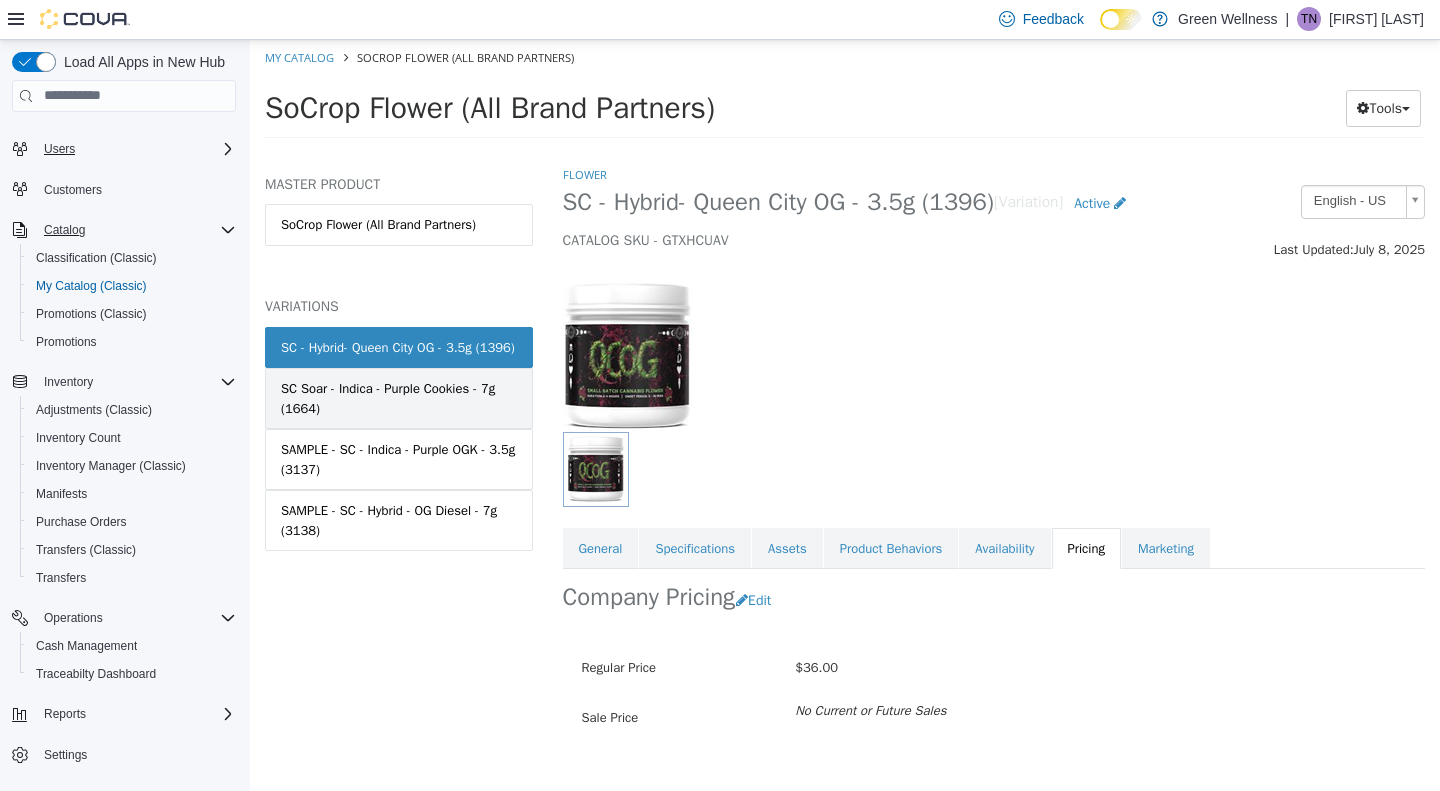 click on "SC Soar - Indica - Purple Cookies - 7g (1664)" at bounding box center [399, 397] 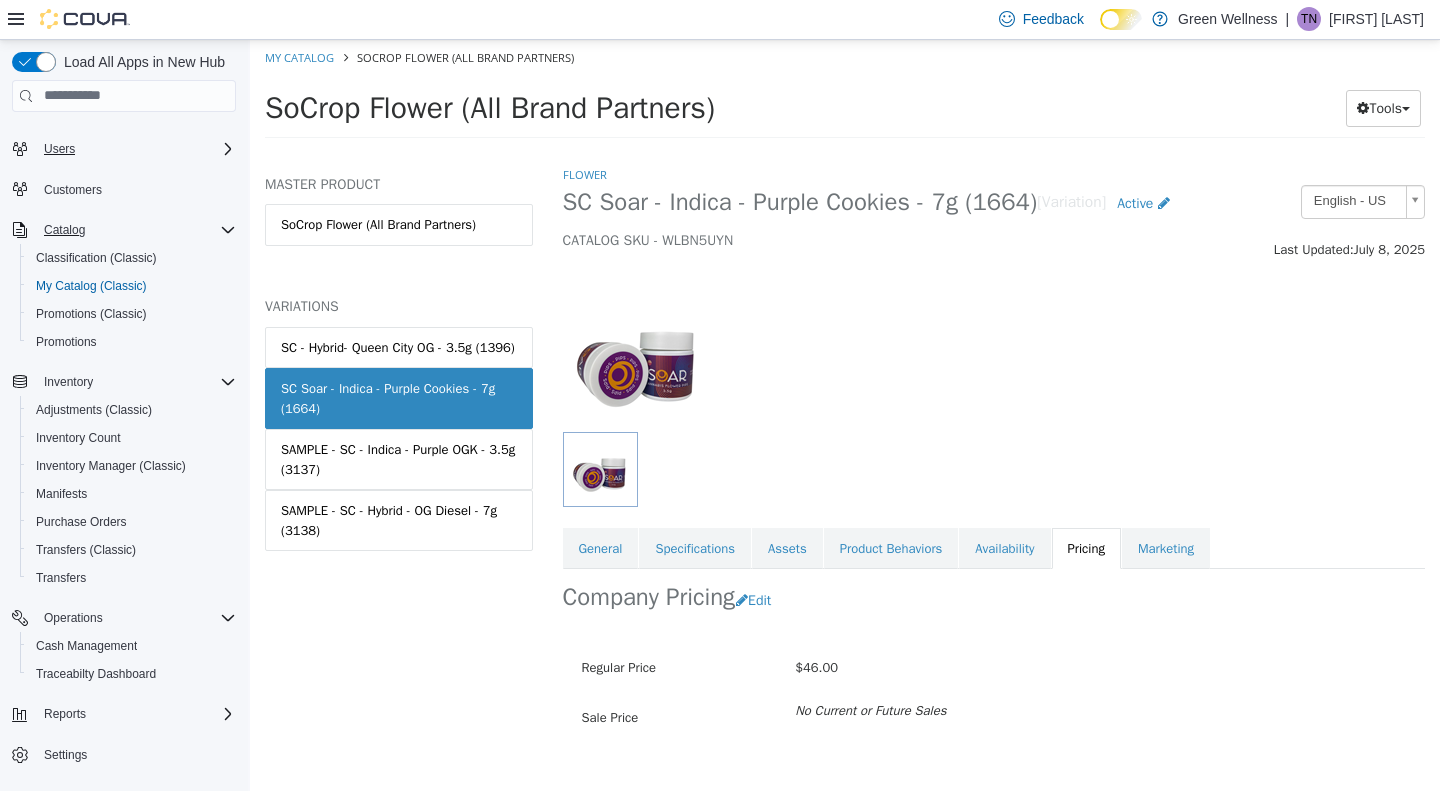 click on "CATALOG SKU - WLBN5UYN" at bounding box center (882, 240) 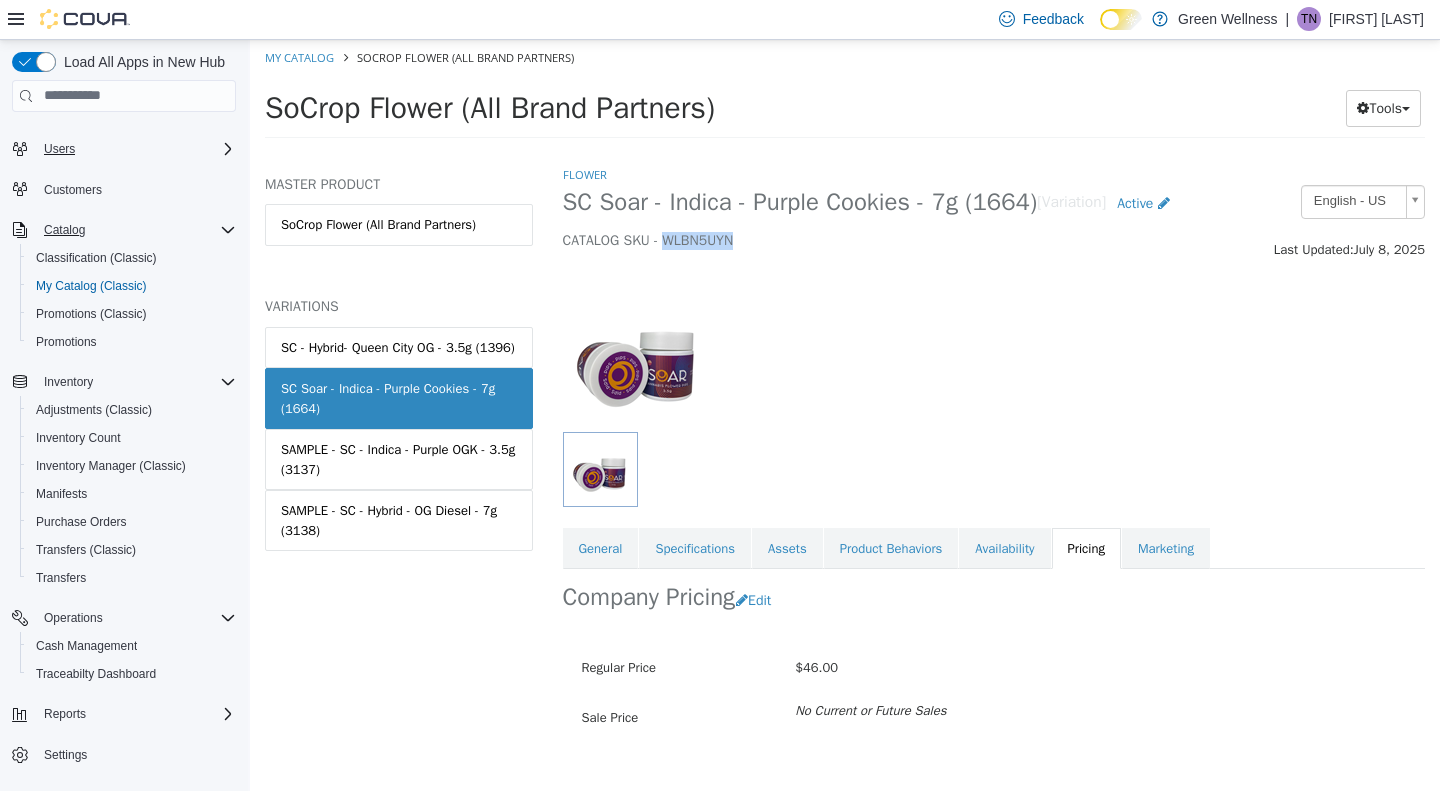 click on "CATALOG SKU - WLBN5UYN" at bounding box center (882, 240) 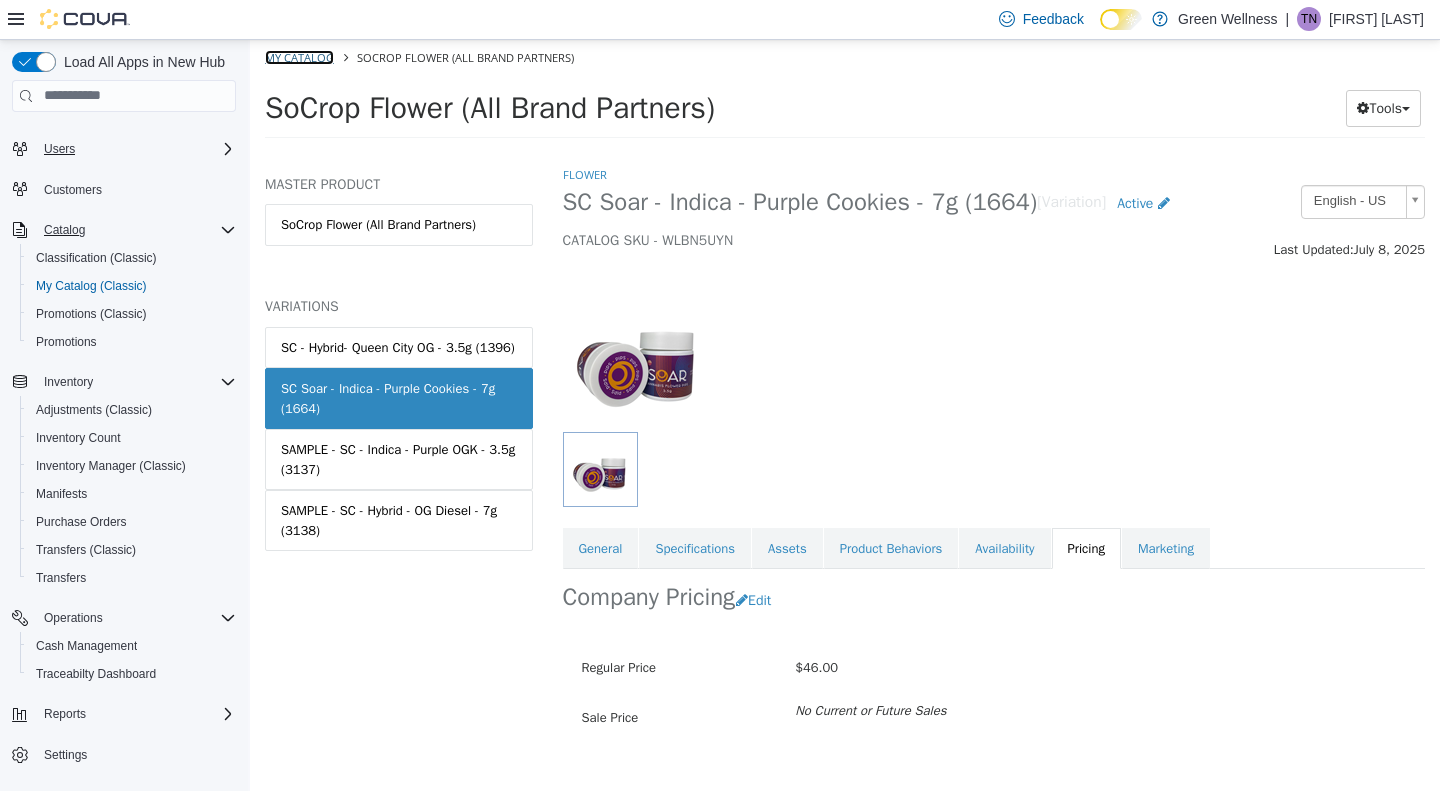 click on "My Catalog" at bounding box center [299, 56] 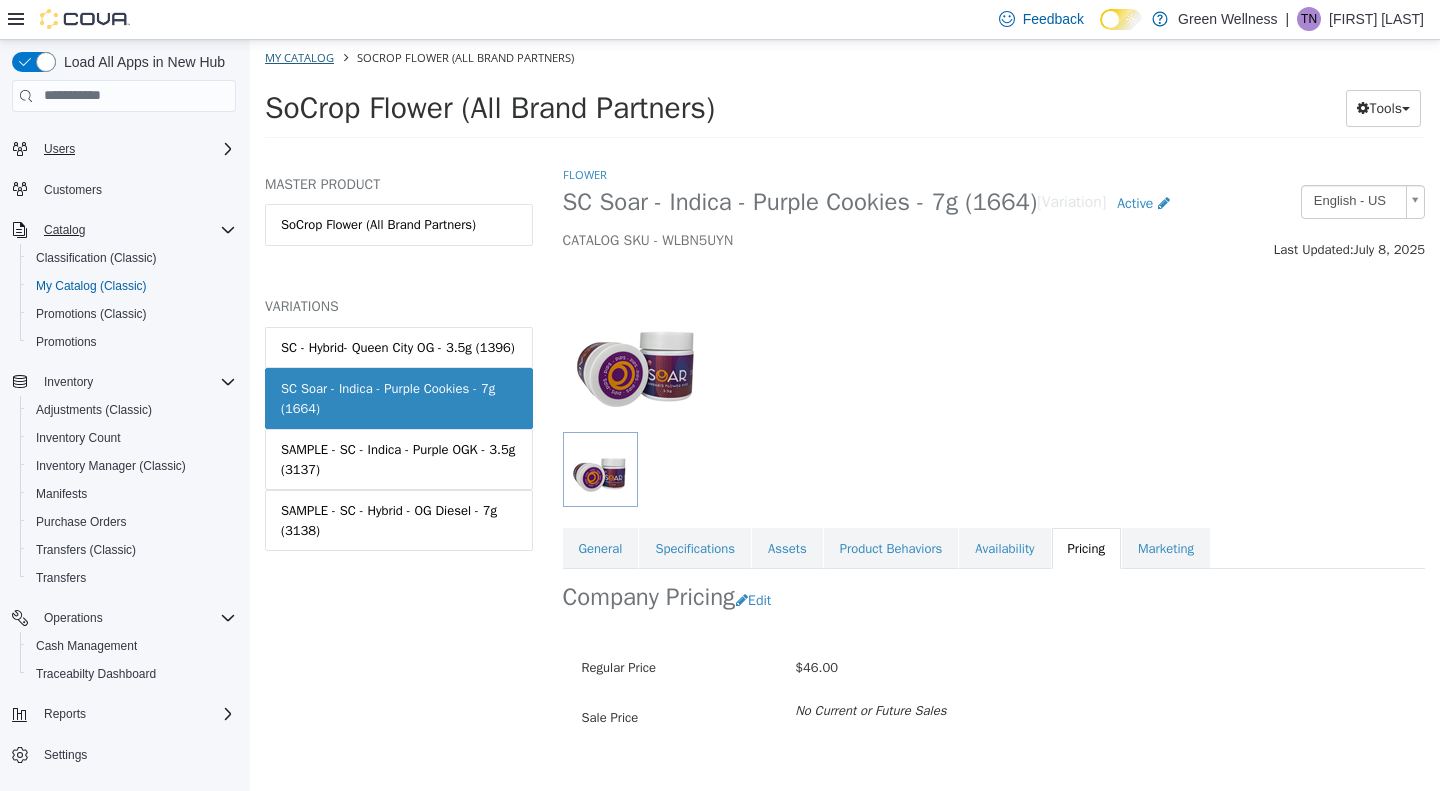select on "**********" 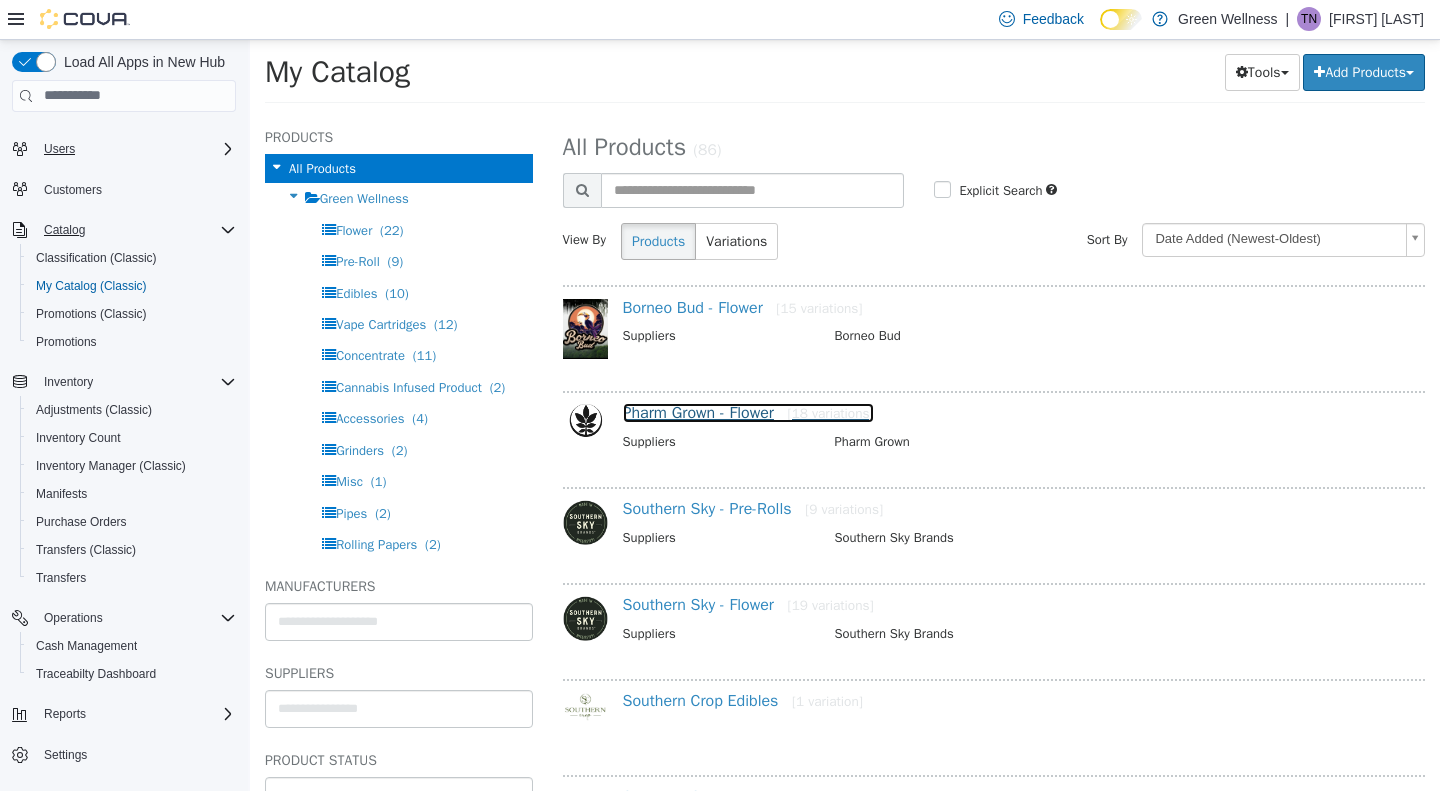 click on "Pharm Grown - Flower
[18 variations]" at bounding box center [748, 412] 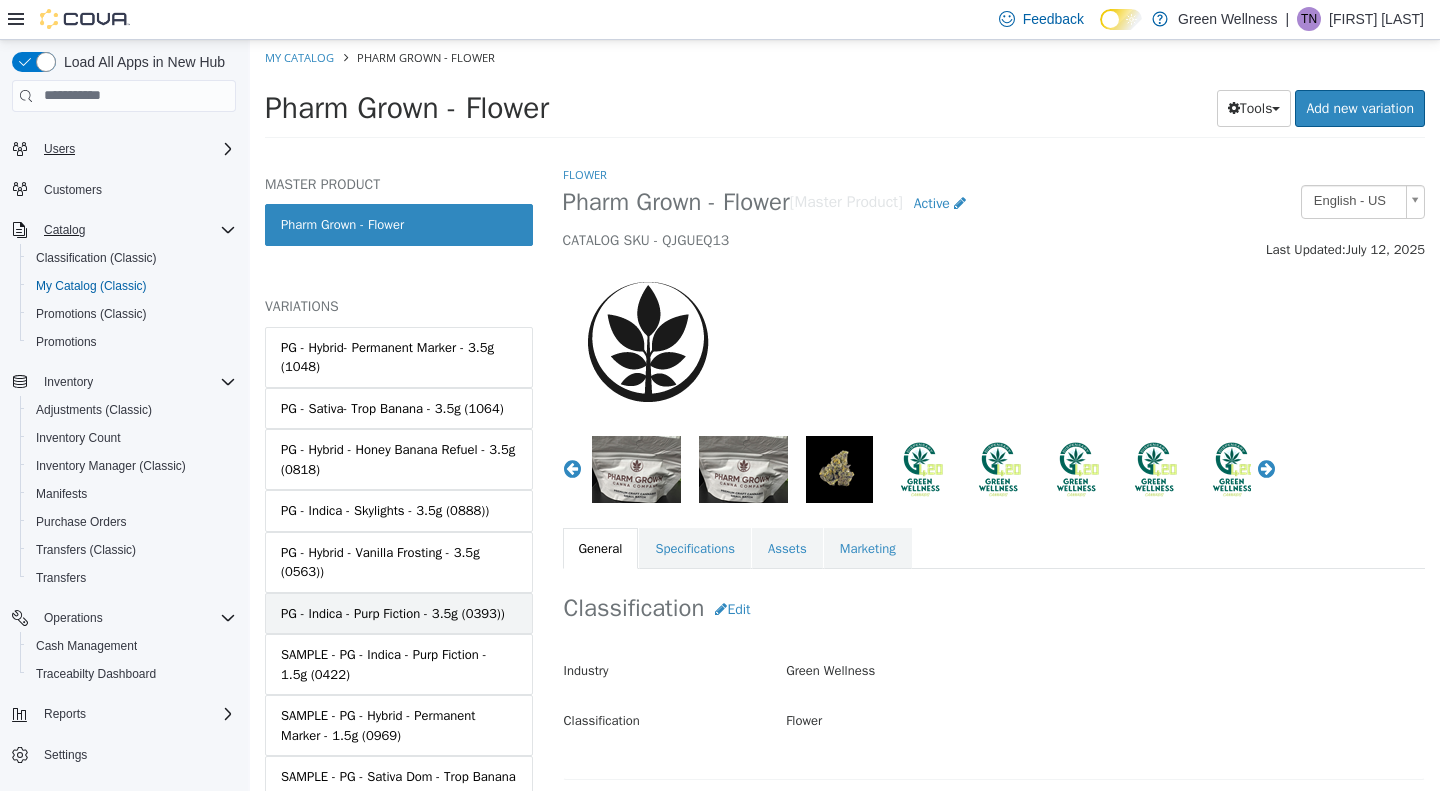 click on "PG - Indica - Purp Fiction - 3.5g (0393))" at bounding box center [393, 613] 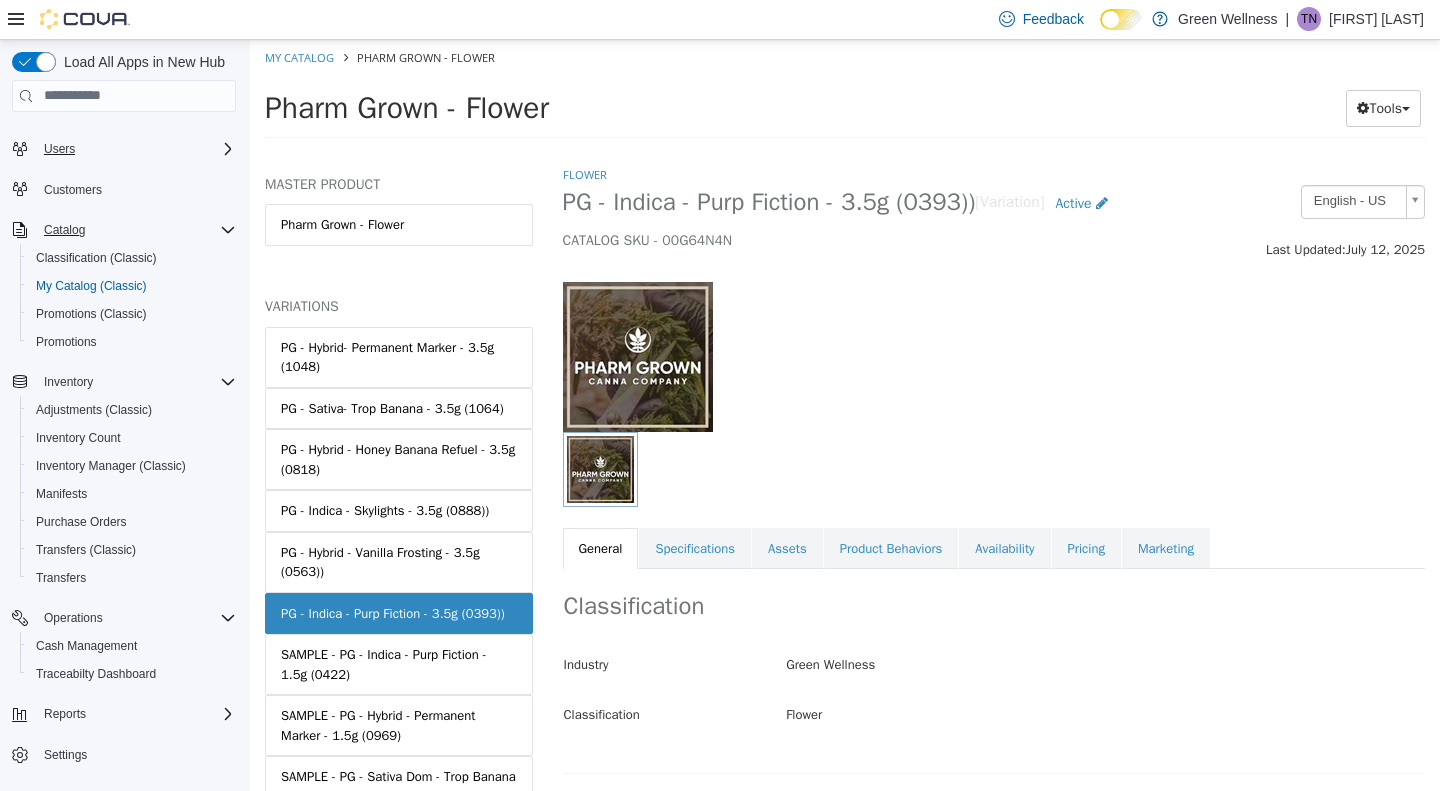 click on "CATALOG SKU - 00G64N4N" at bounding box center (882, 240) 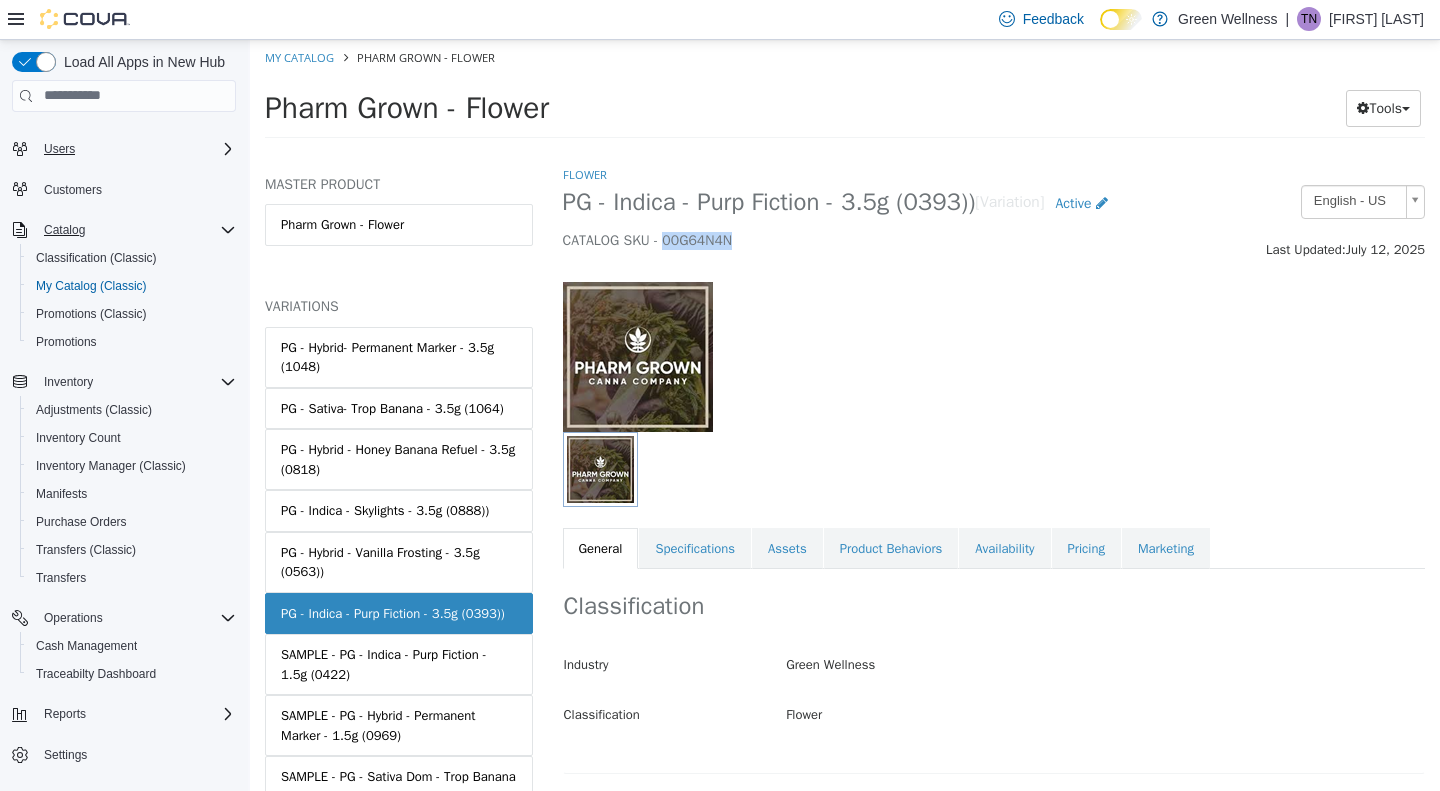 click on "CATALOG SKU - 00G64N4N" at bounding box center (882, 240) 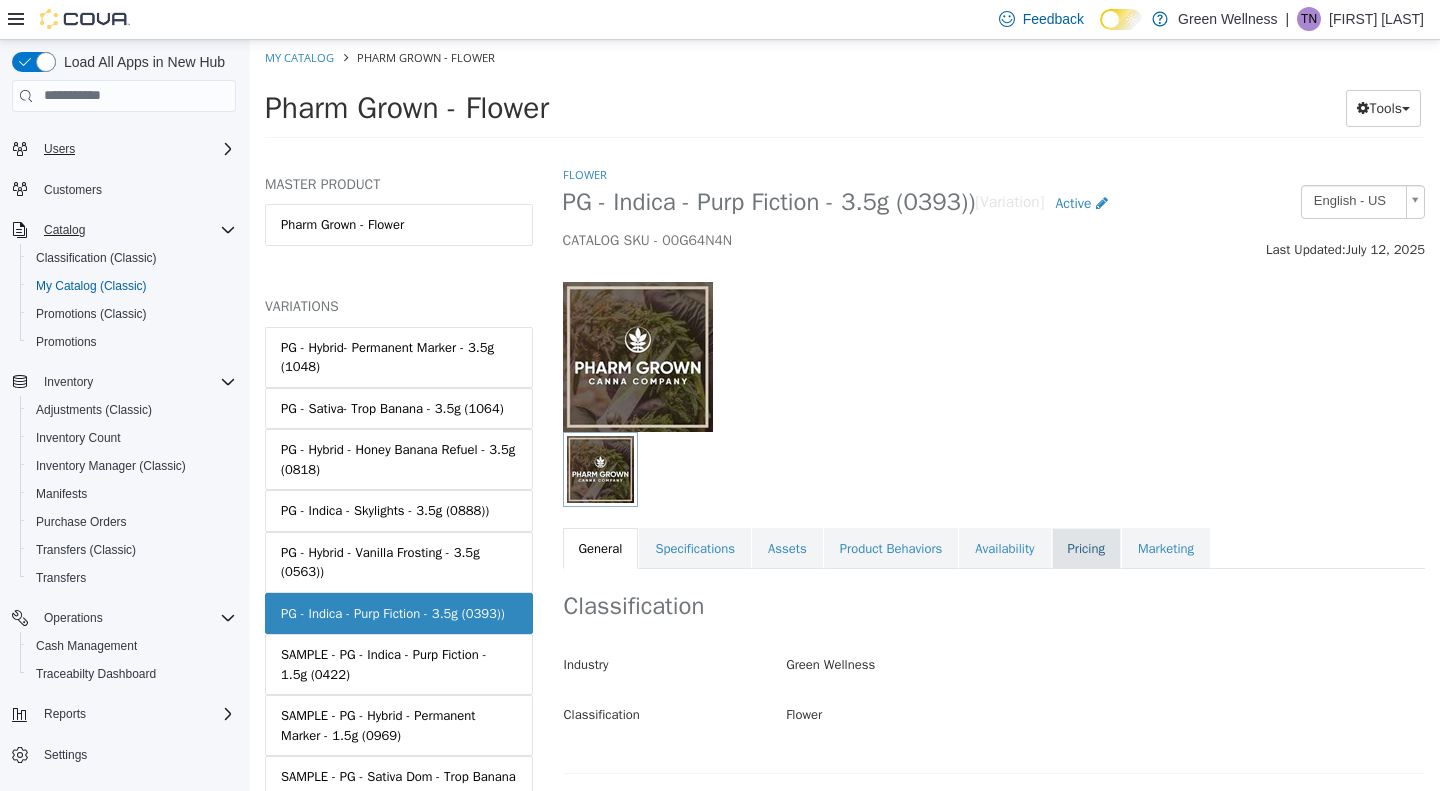 click on "Pricing" at bounding box center (1086, 548) 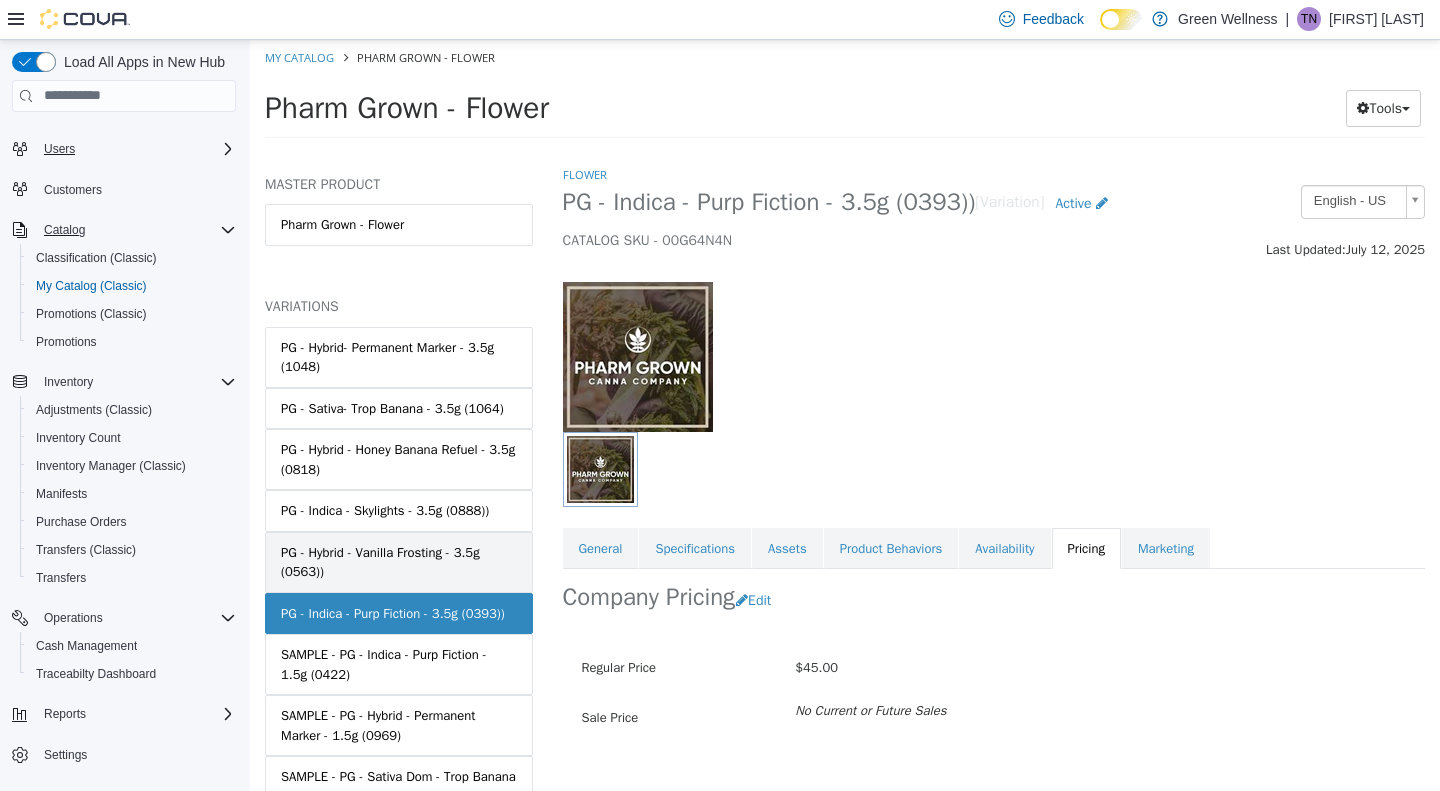 click on "PG - Hybrid - Vanilla Frosting - 3.5g (0563))" at bounding box center (399, 561) 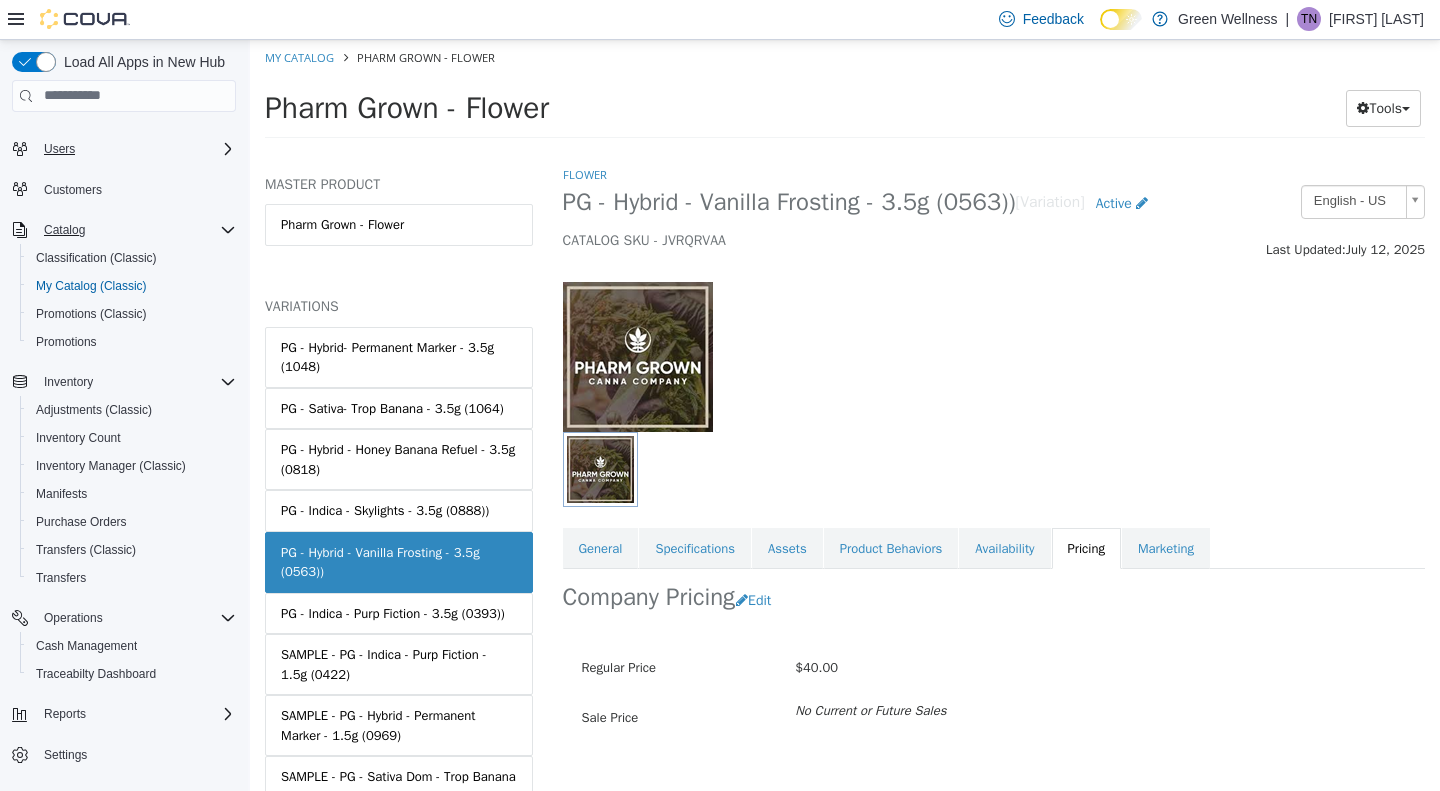click on "CATALOG SKU - JVRQRVAA" at bounding box center (882, 240) 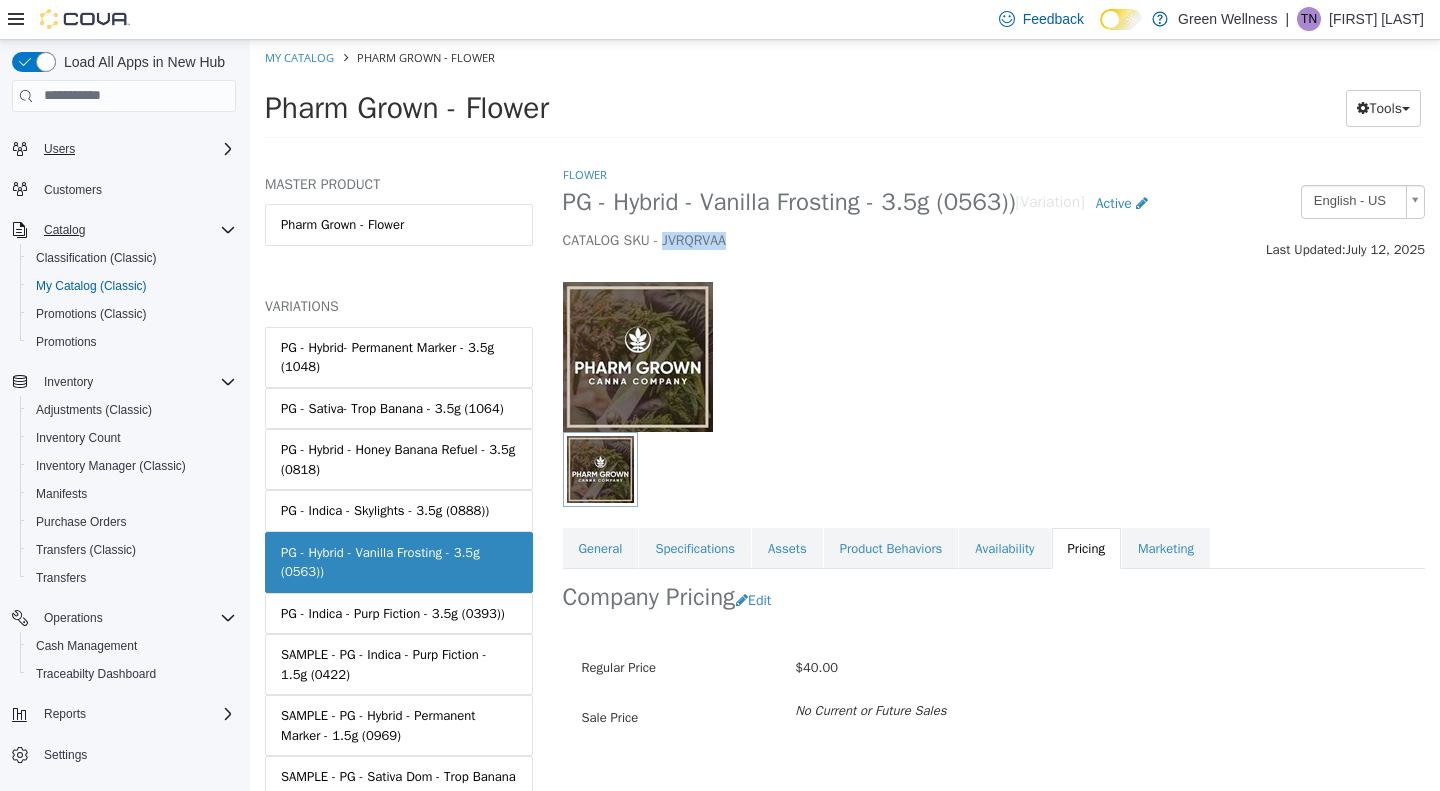 click on "CATALOG SKU - JVRQRVAA" at bounding box center (882, 240) 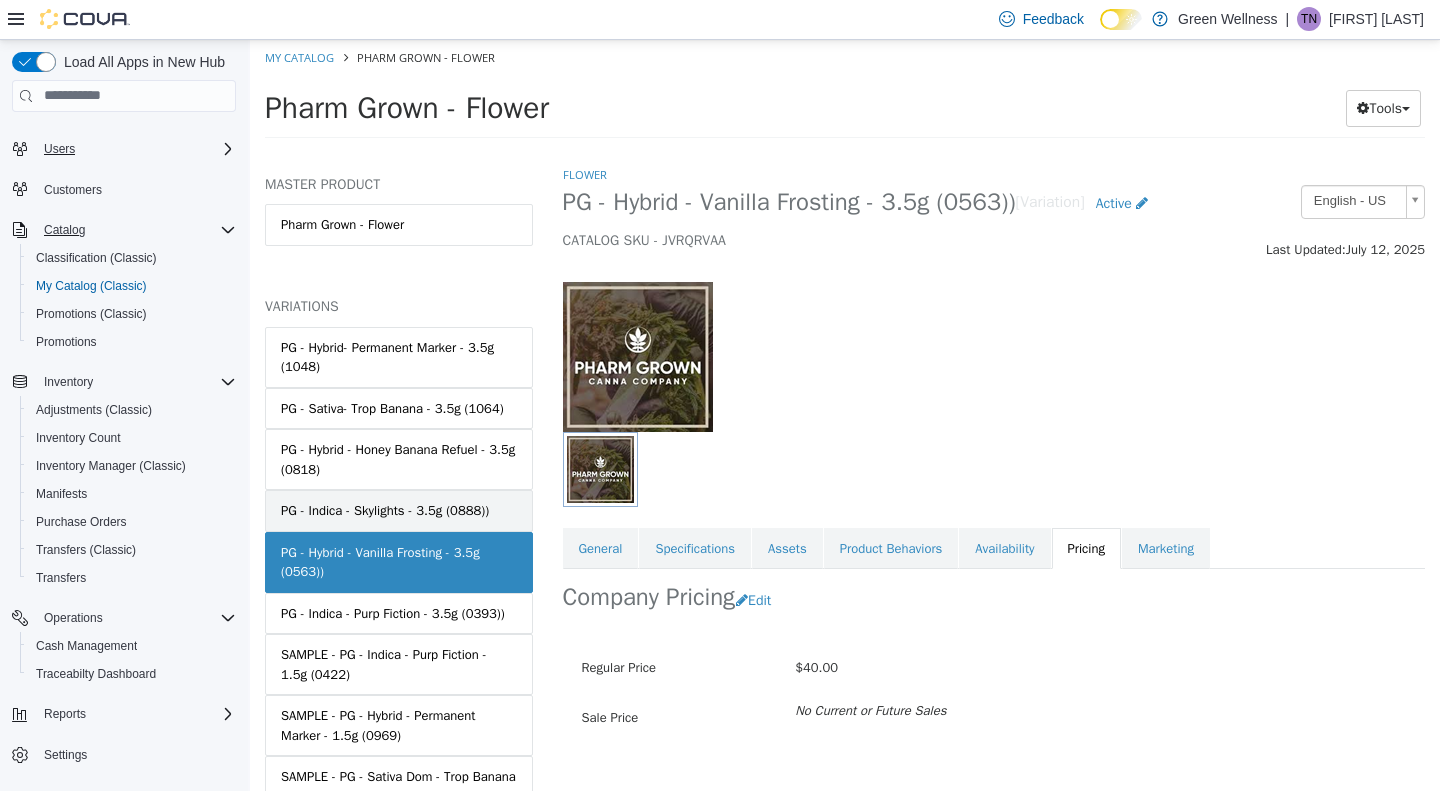 click on "PG - Indica - Skylights - 3.5g (0888))" at bounding box center [385, 510] 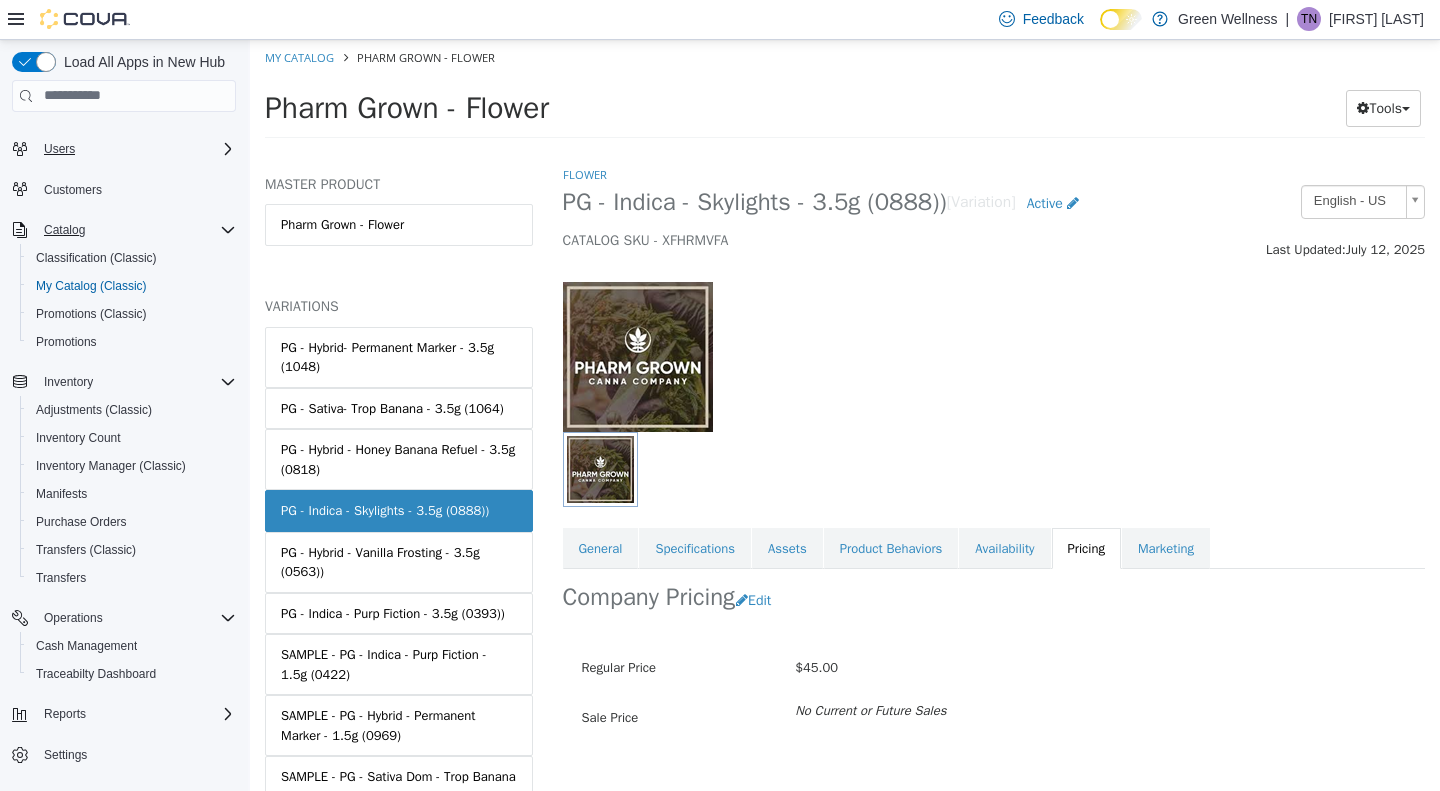 click on "CATALOG SKU - XFHRMVFA" at bounding box center [882, 240] 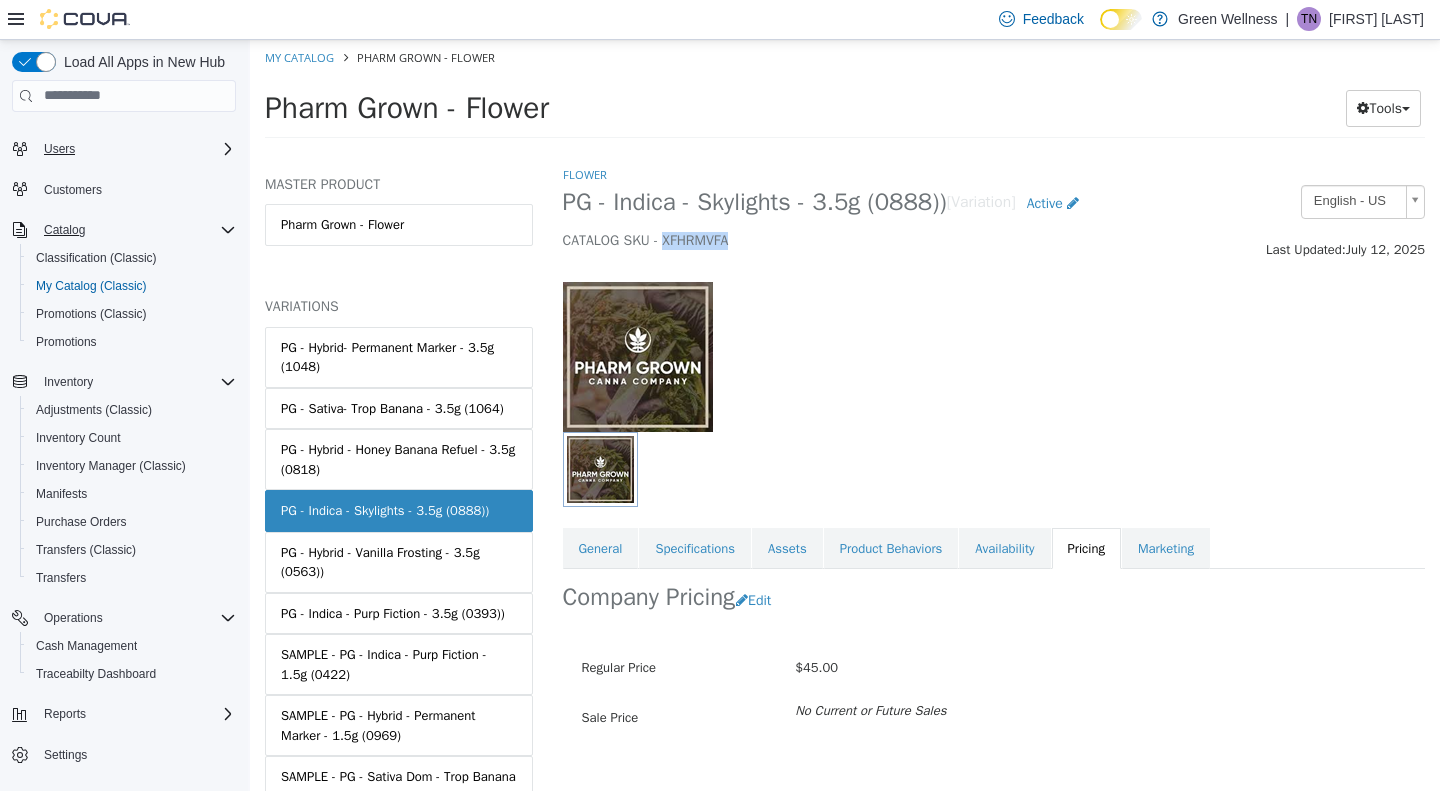 click on "CATALOG SKU - XFHRMVFA" at bounding box center (882, 240) 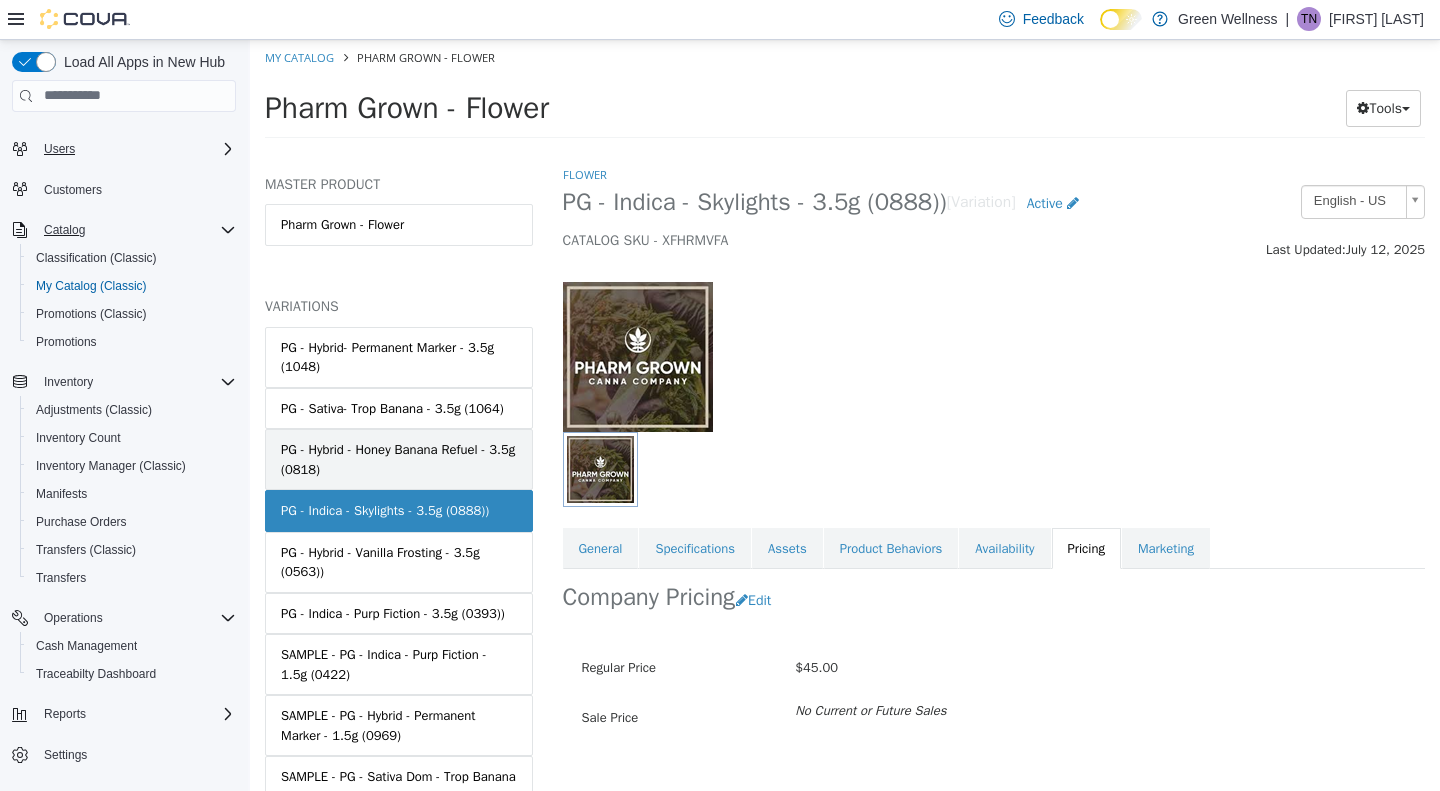 click on "PG - Hybrid - Honey Banana Refuel - 3.5g (0818)" at bounding box center (399, 458) 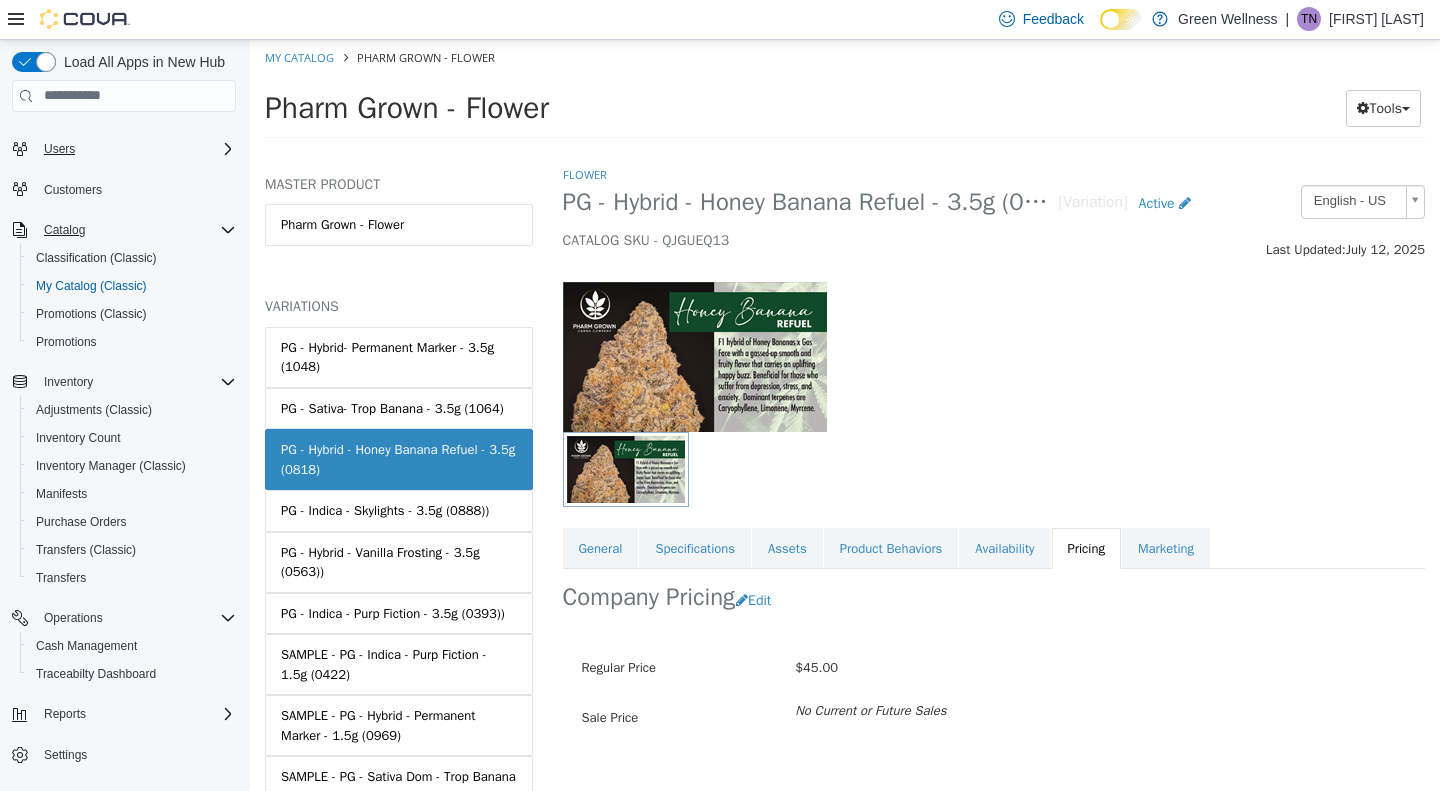 click on "CATALOG SKU - QJGUEQ13" at bounding box center (882, 240) 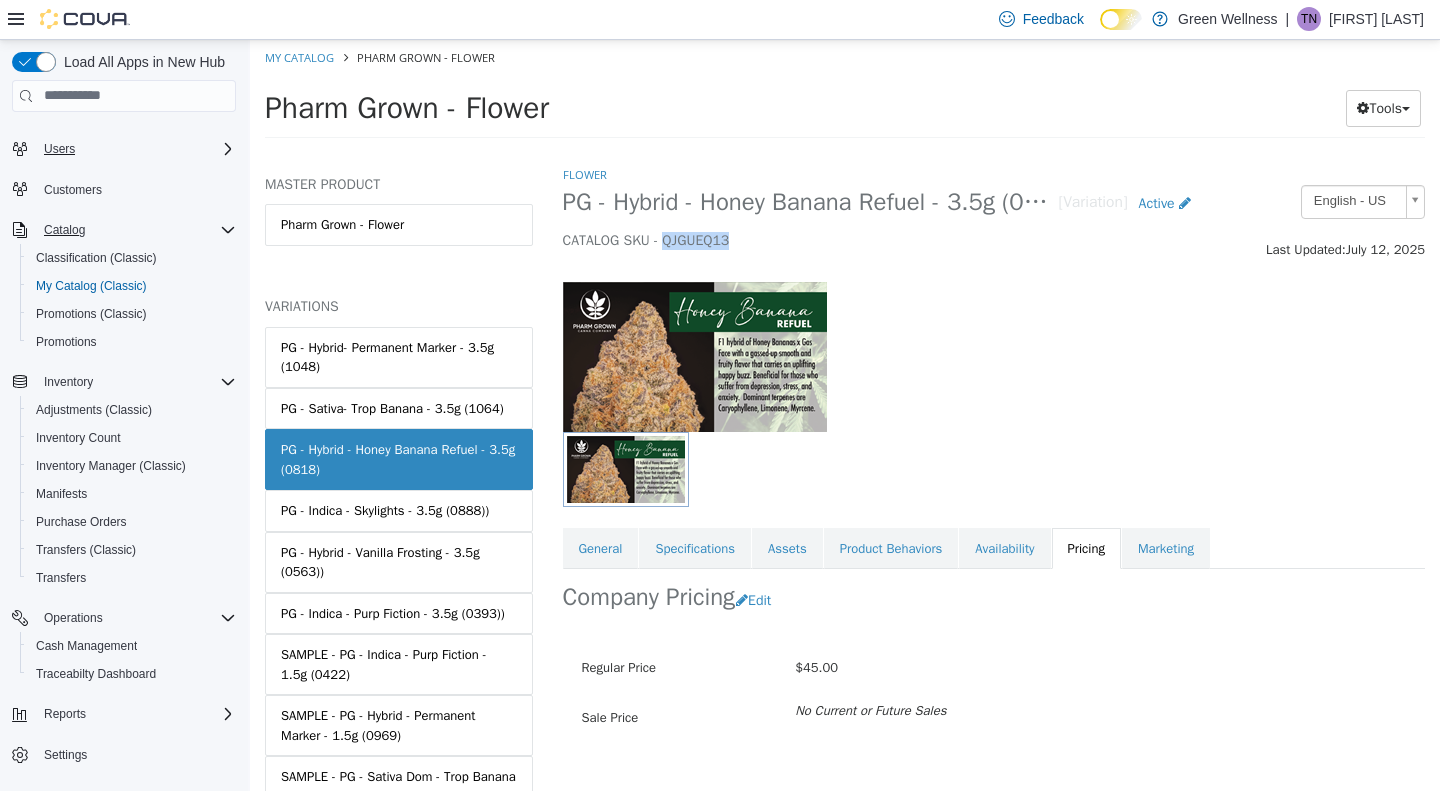 click on "CATALOG SKU - QJGUEQ13" at bounding box center [882, 240] 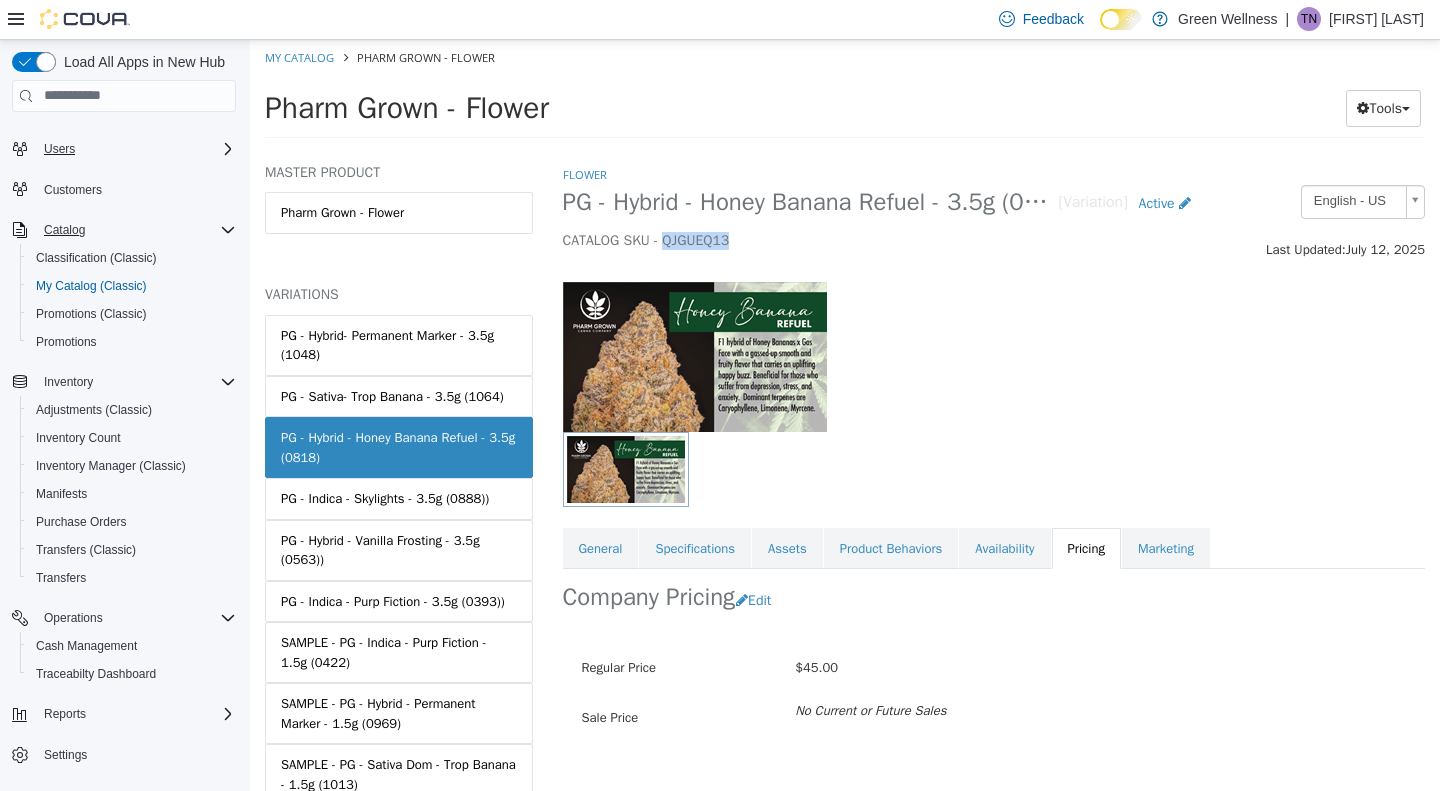 scroll, scrollTop: 0, scrollLeft: 0, axis: both 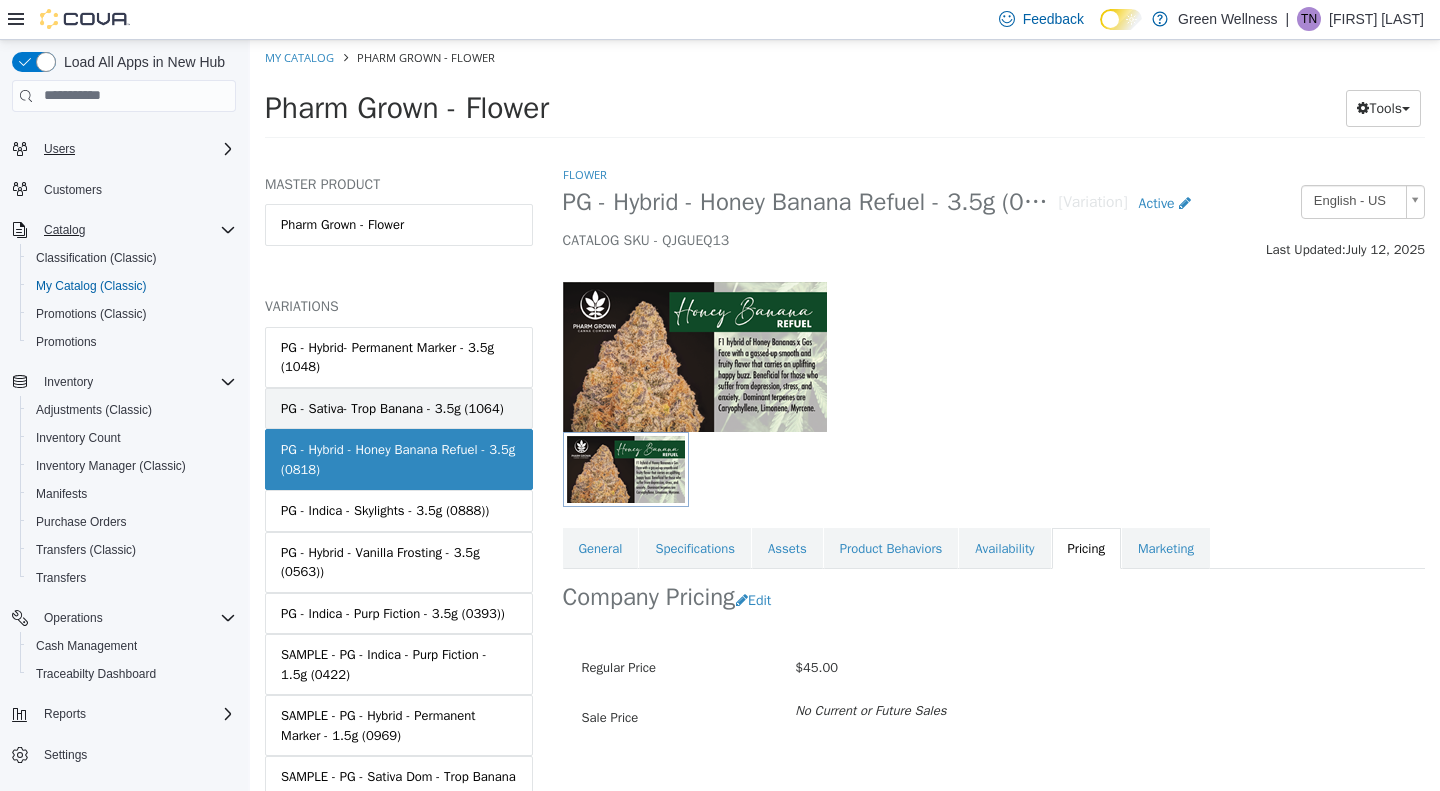 click on "PG - Sativa- Trop Banana - 3.5g (1064)" at bounding box center (392, 408) 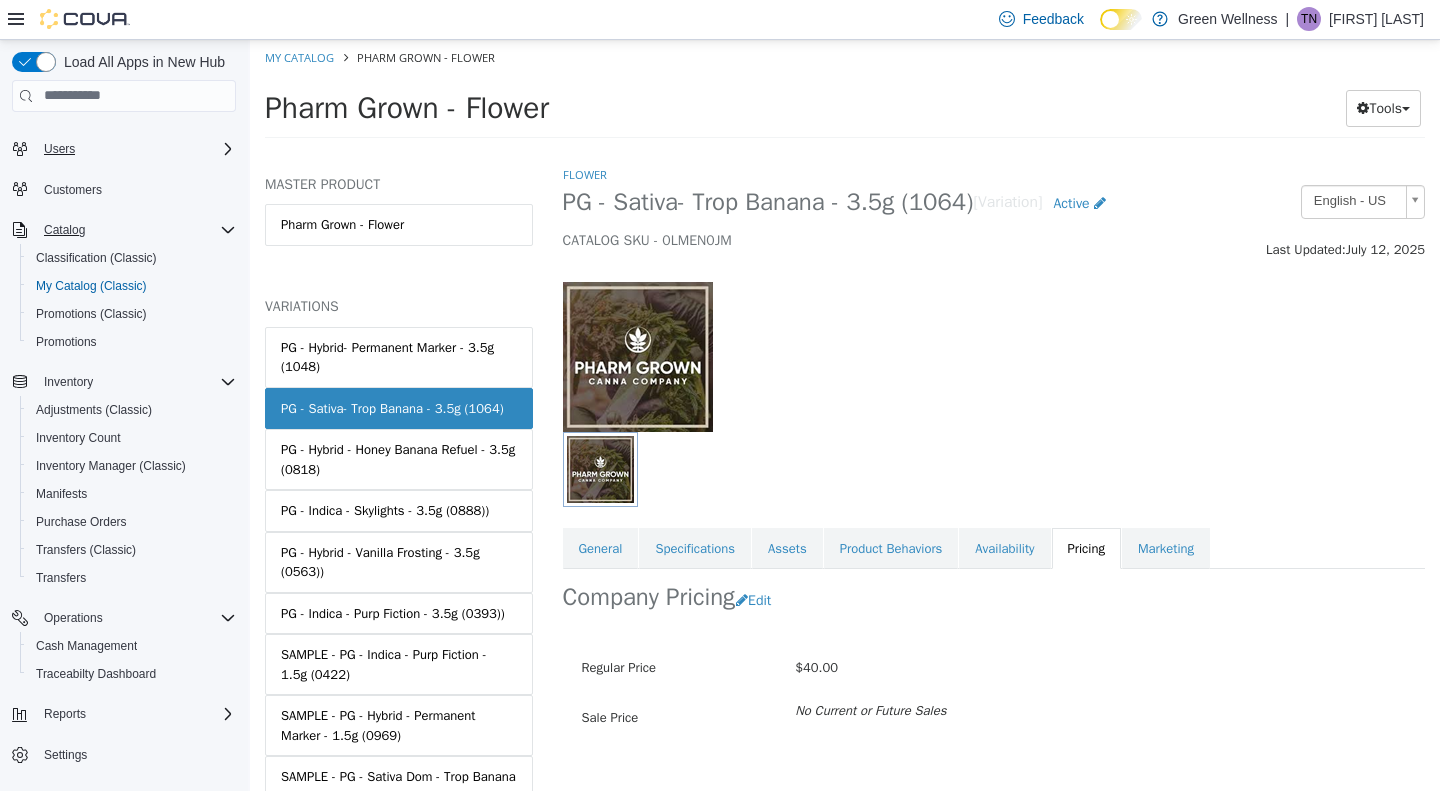 click on "CATALOG SKU - 0LMEN0JM" at bounding box center [882, 240] 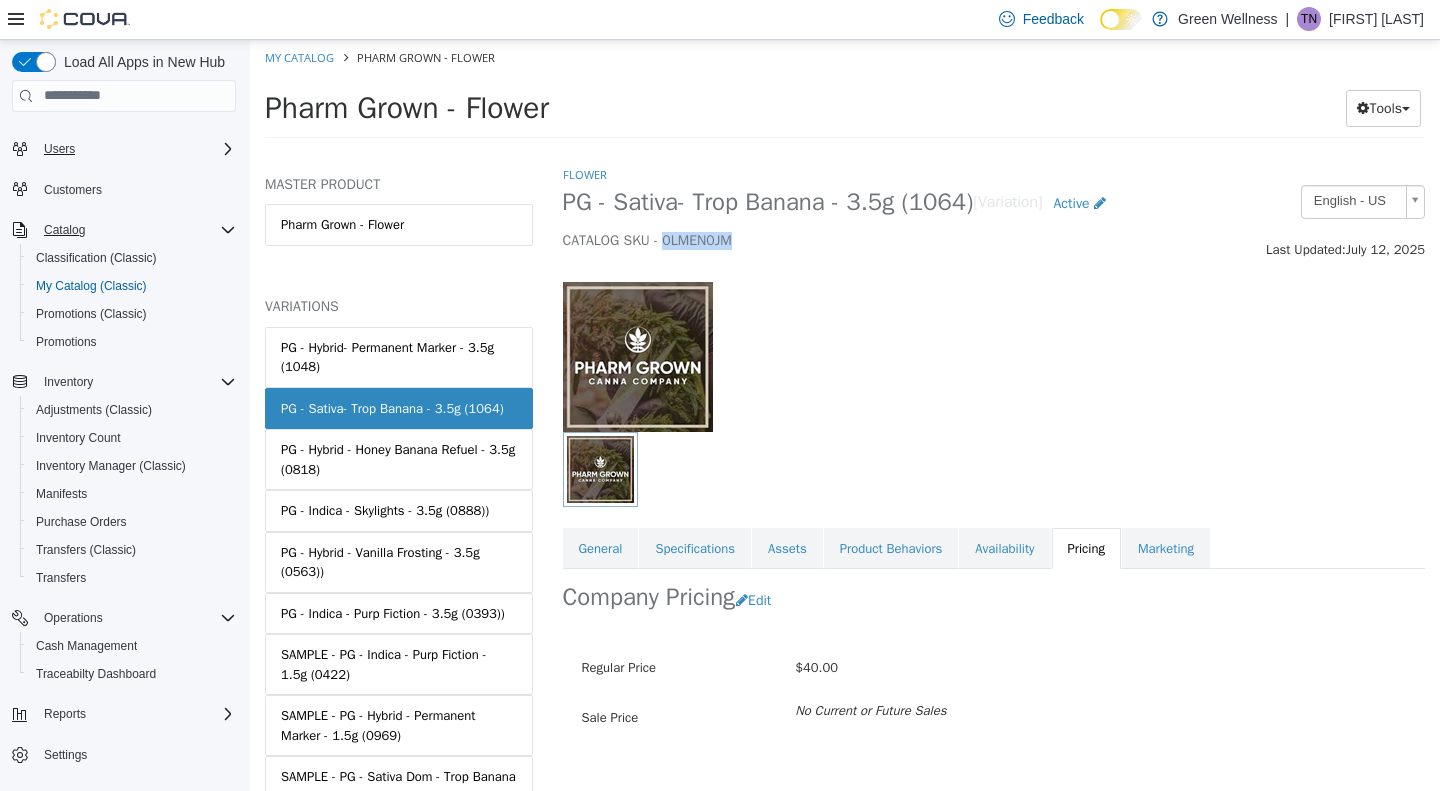 click on "CATALOG SKU - 0LMEN0JM" at bounding box center (882, 240) 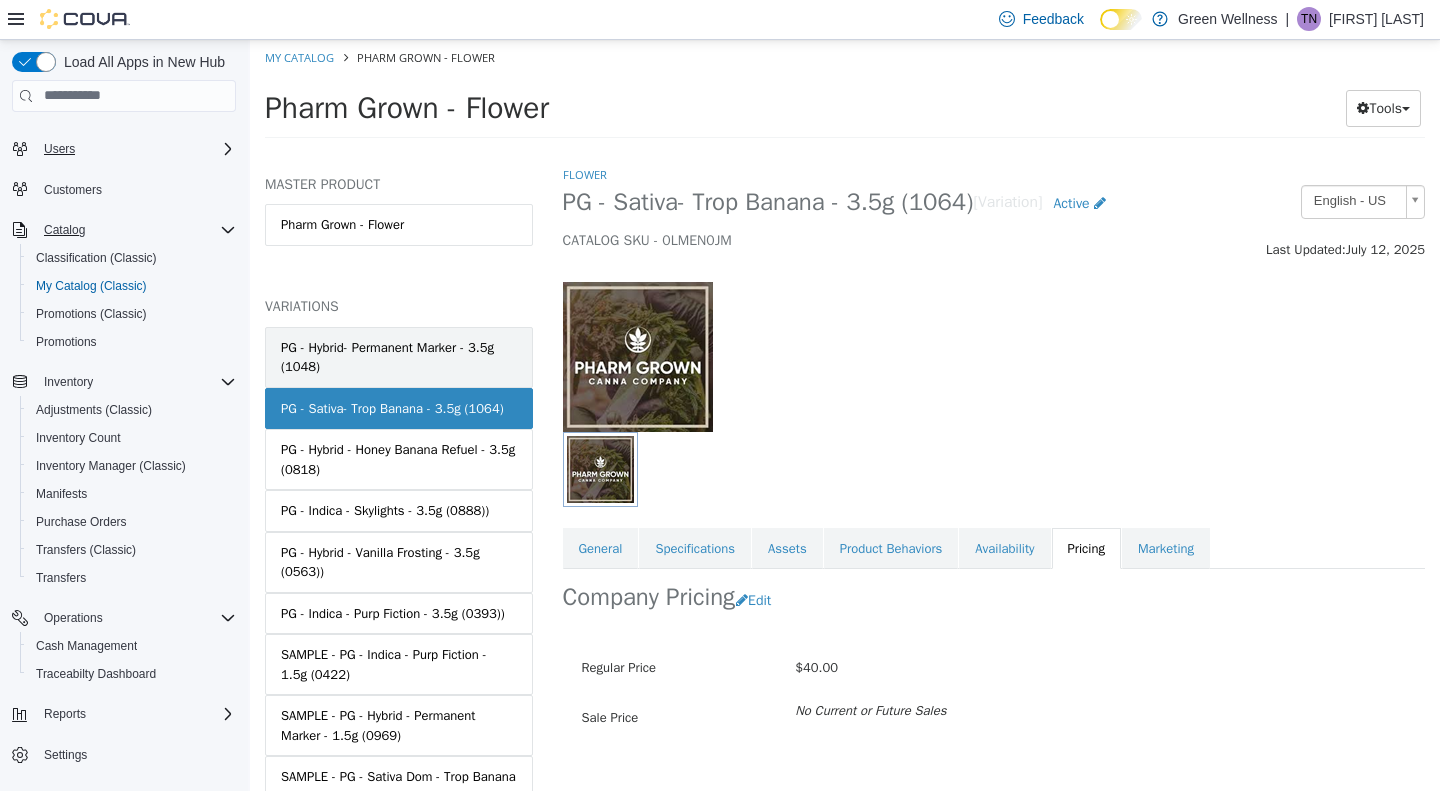 click on "PG - Hybrid- Permanent Marker - 3.5g (1048)" at bounding box center (399, 356) 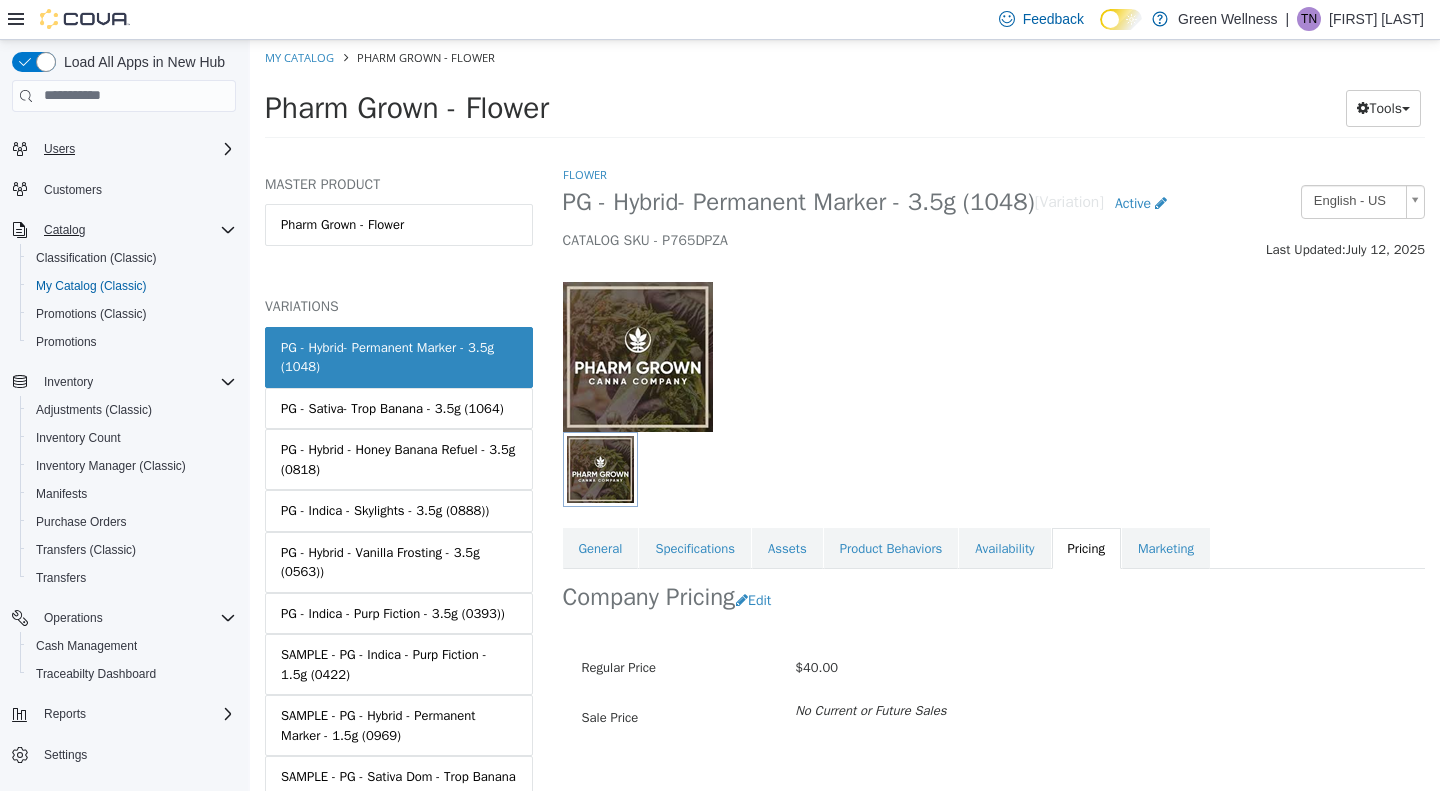 click on "CATALOG SKU - P765DPZA" at bounding box center (882, 240) 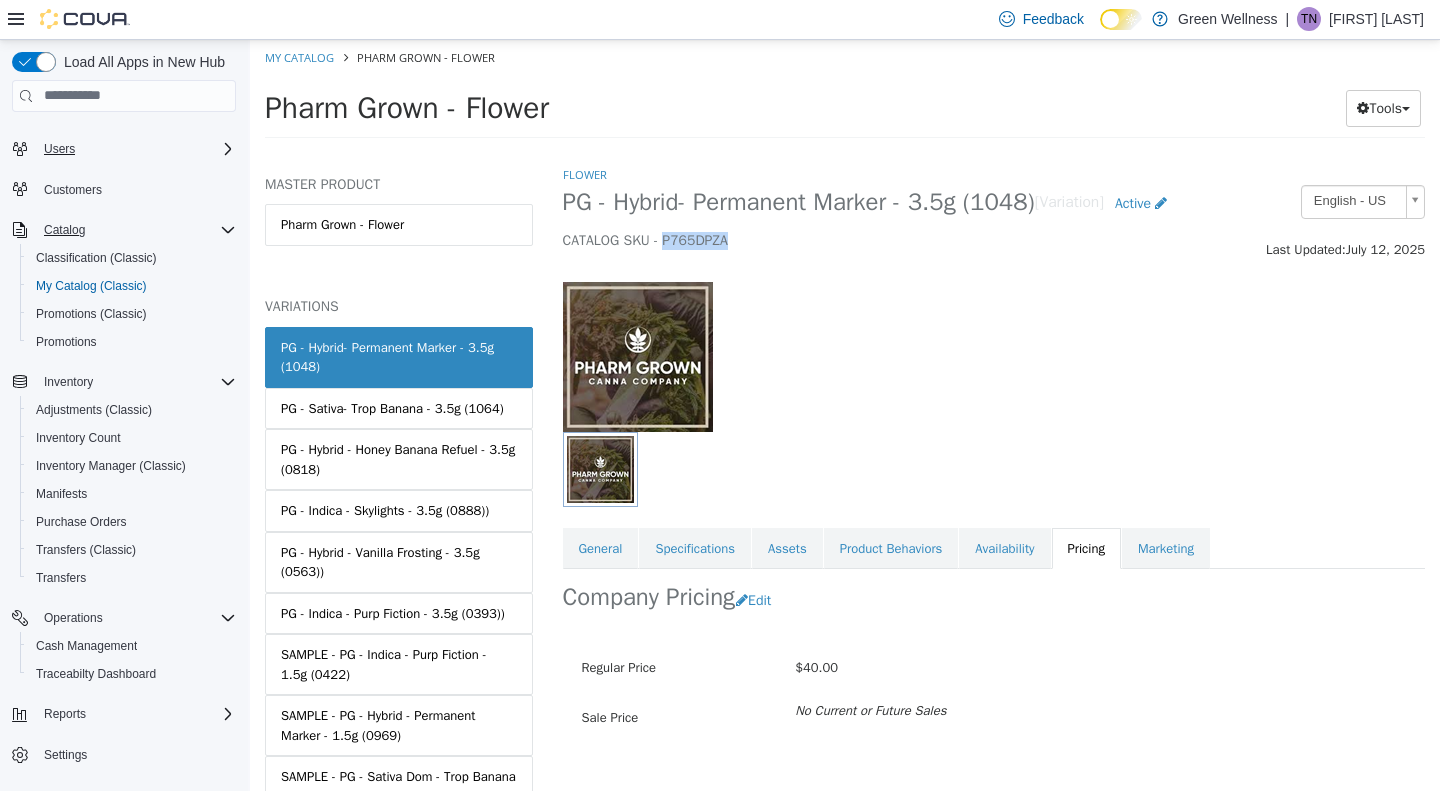 click on "CATALOG SKU - P765DPZA" at bounding box center (882, 240) 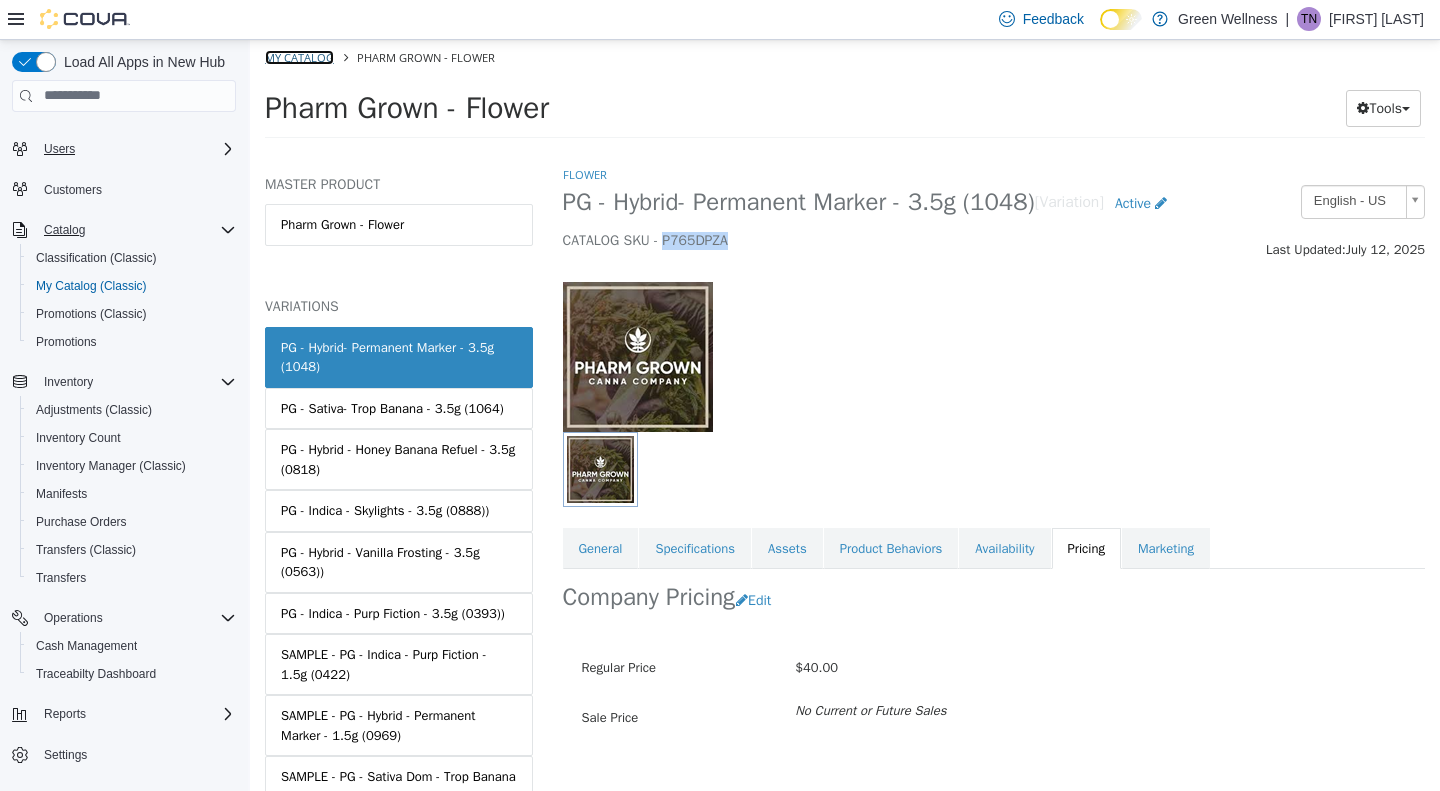 click on "My Catalog" at bounding box center (299, 56) 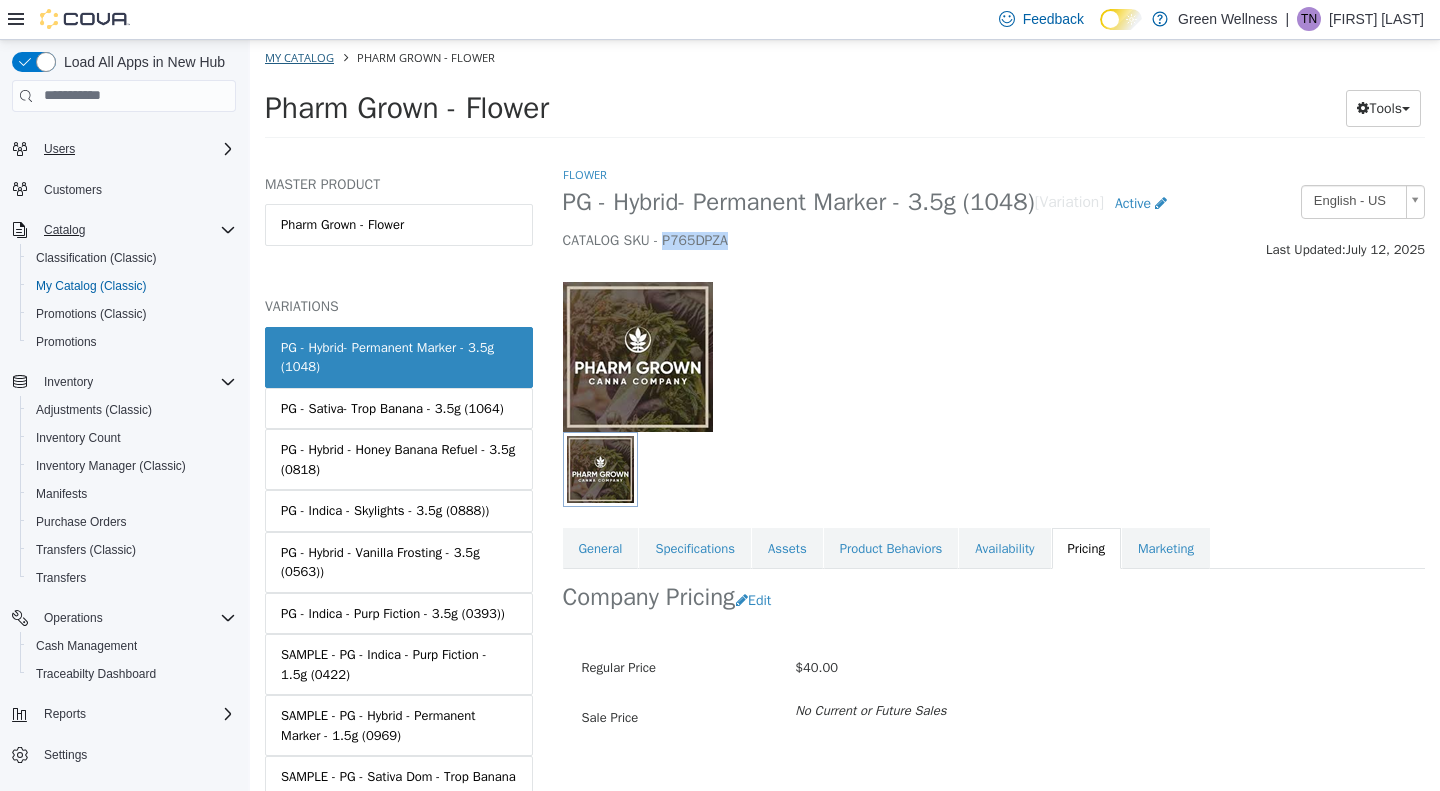 select on "**********" 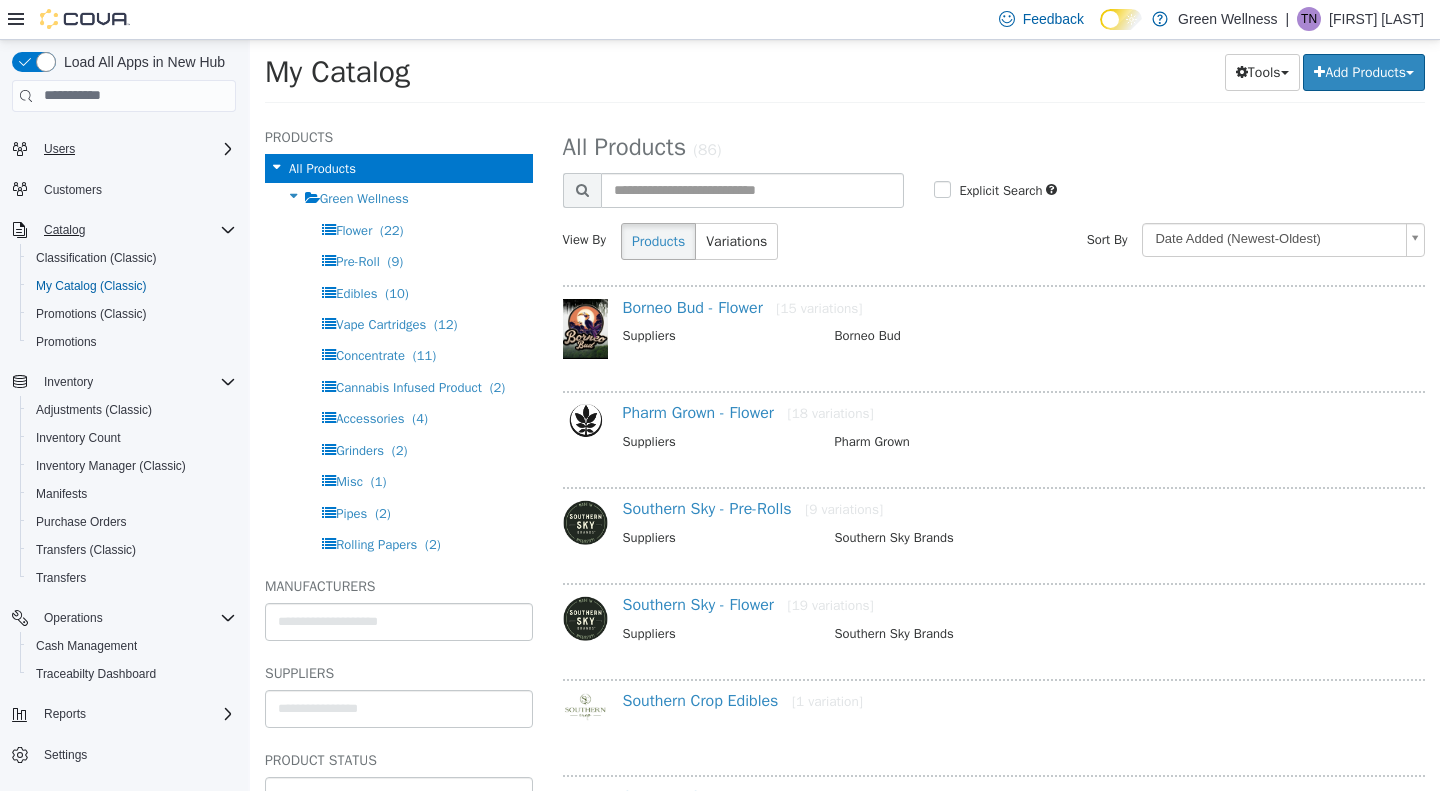 click on "TN" at bounding box center [1309, 19] 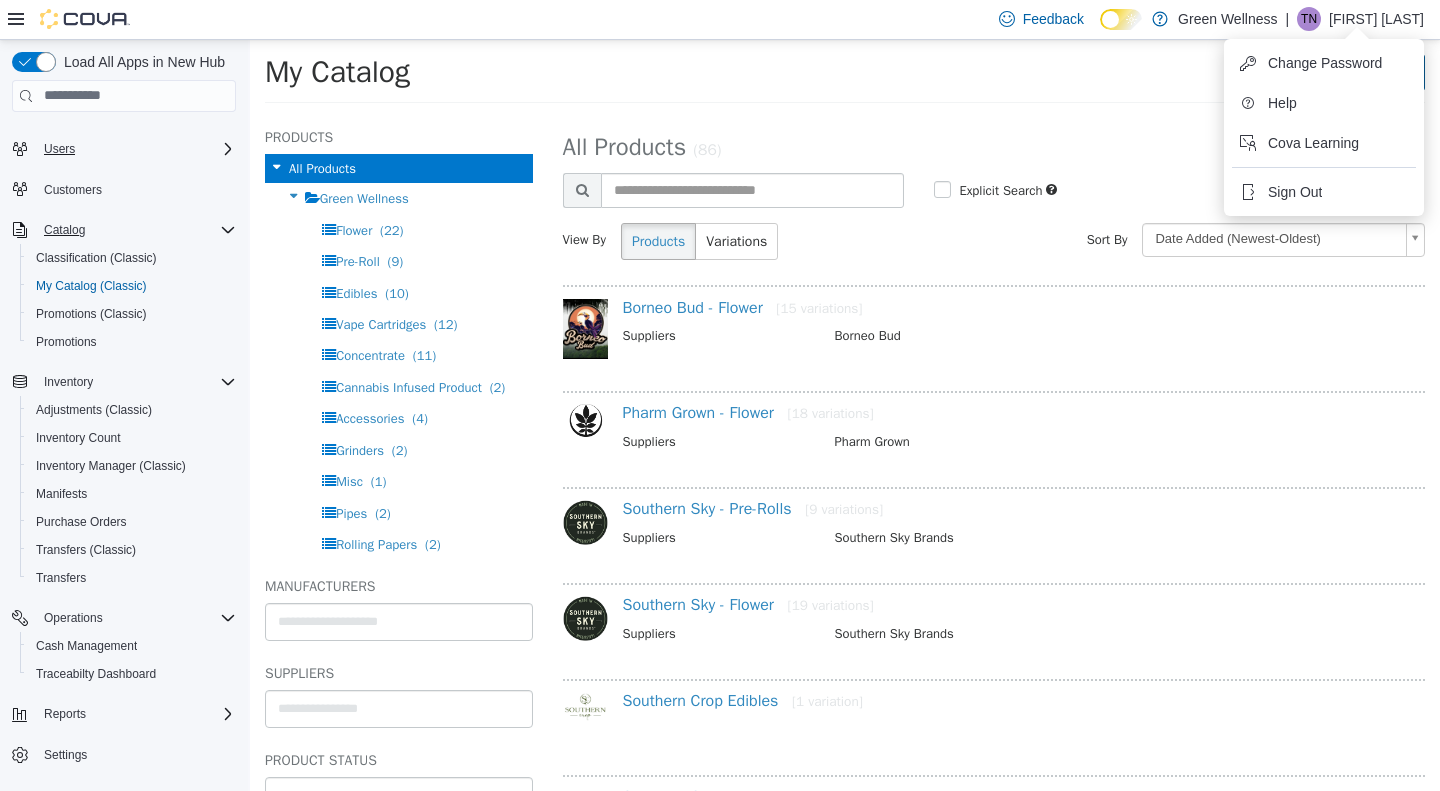 click on "Tools
Merge Products Map Private Products Bulk Product Editor Export
Add Products
Create New Product Bulk Import New Products" at bounding box center [1086, 71] 